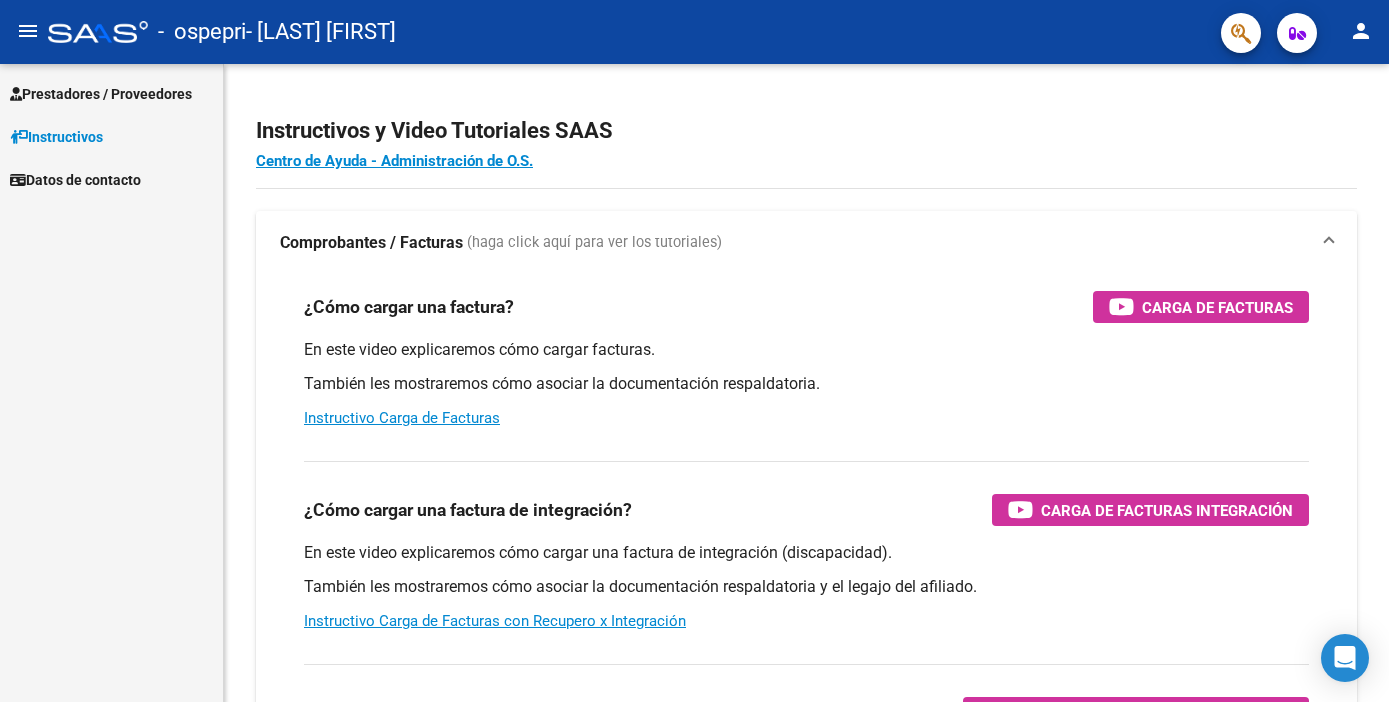 scroll, scrollTop: 0, scrollLeft: 0, axis: both 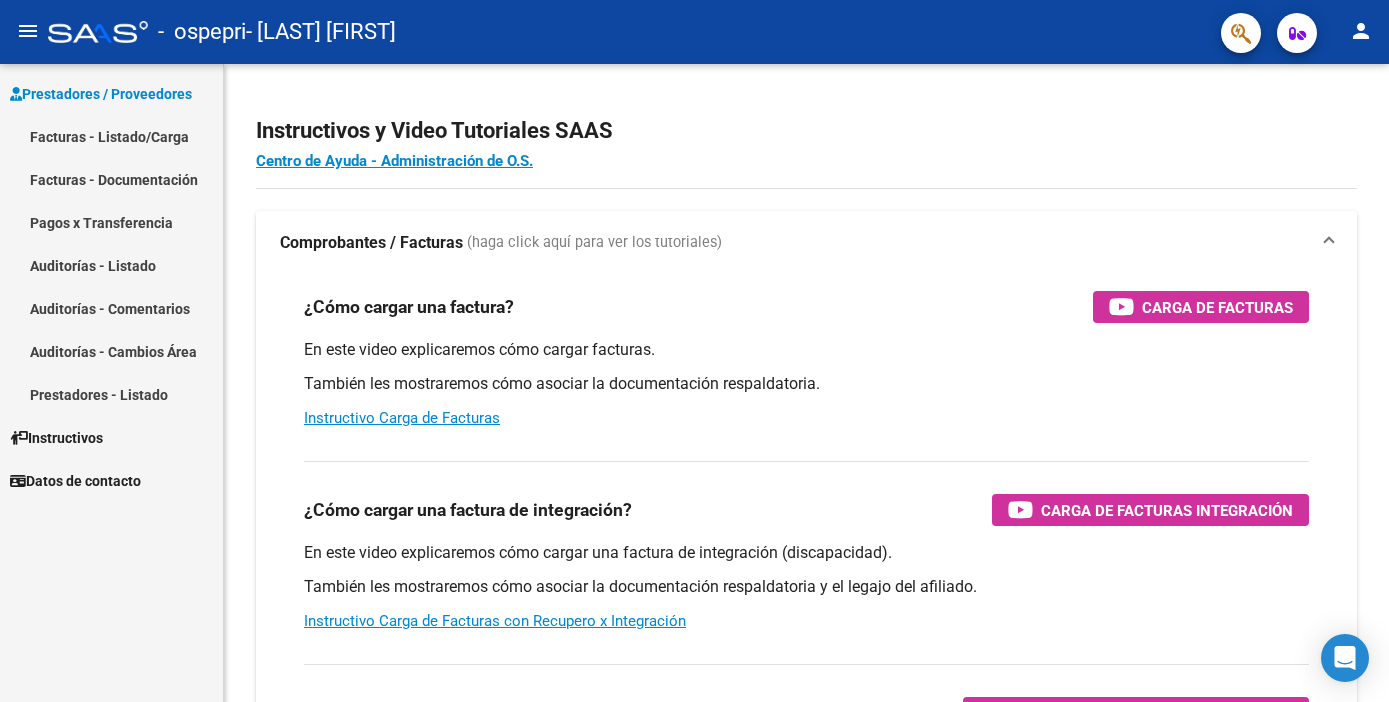 click on "Facturas - Listado/Carga" at bounding box center (111, 136) 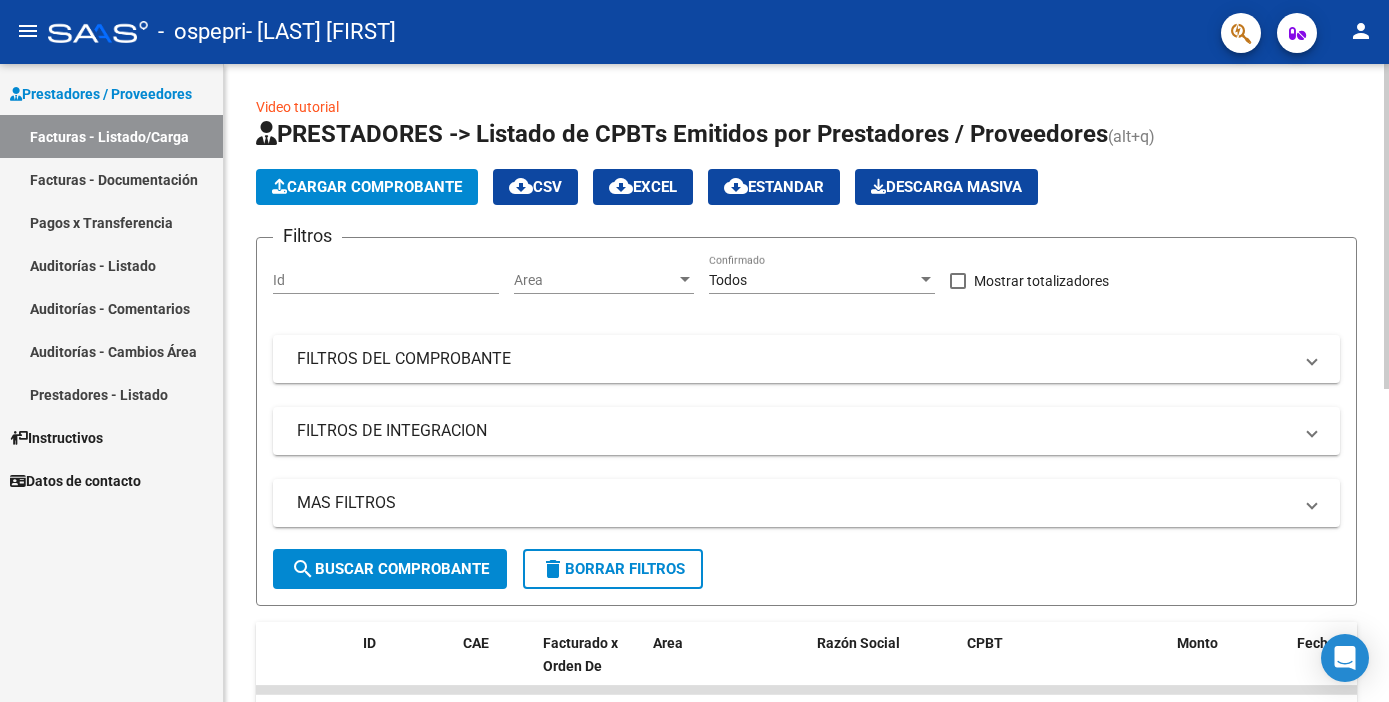 click on "Cargar Comprobante" 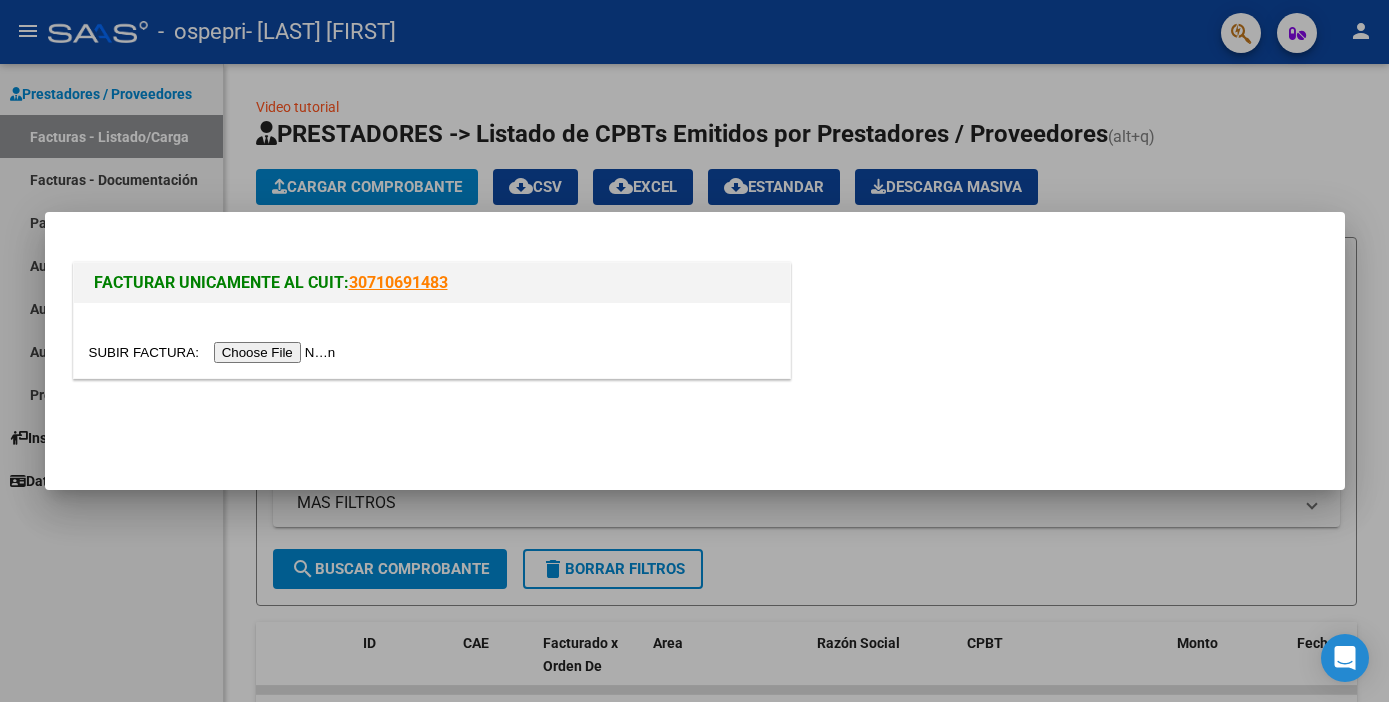 click at bounding box center [215, 352] 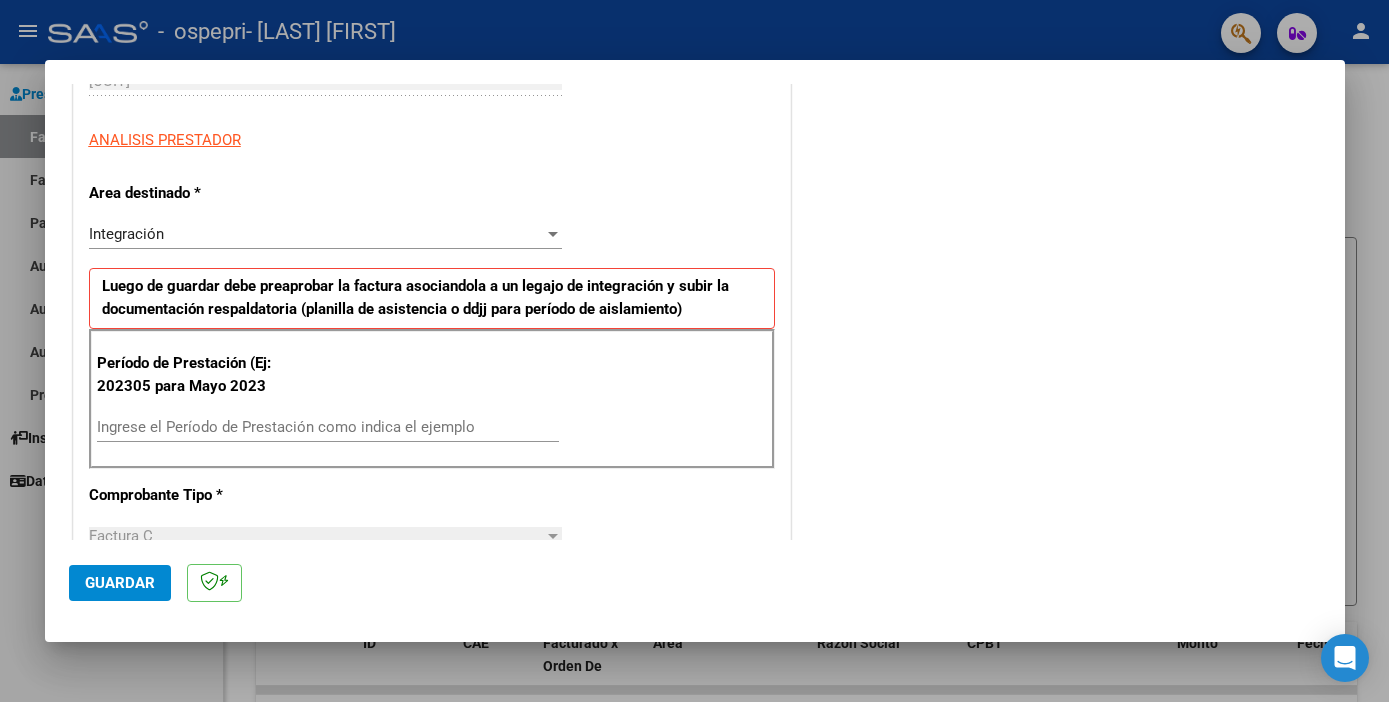 scroll, scrollTop: 344, scrollLeft: 0, axis: vertical 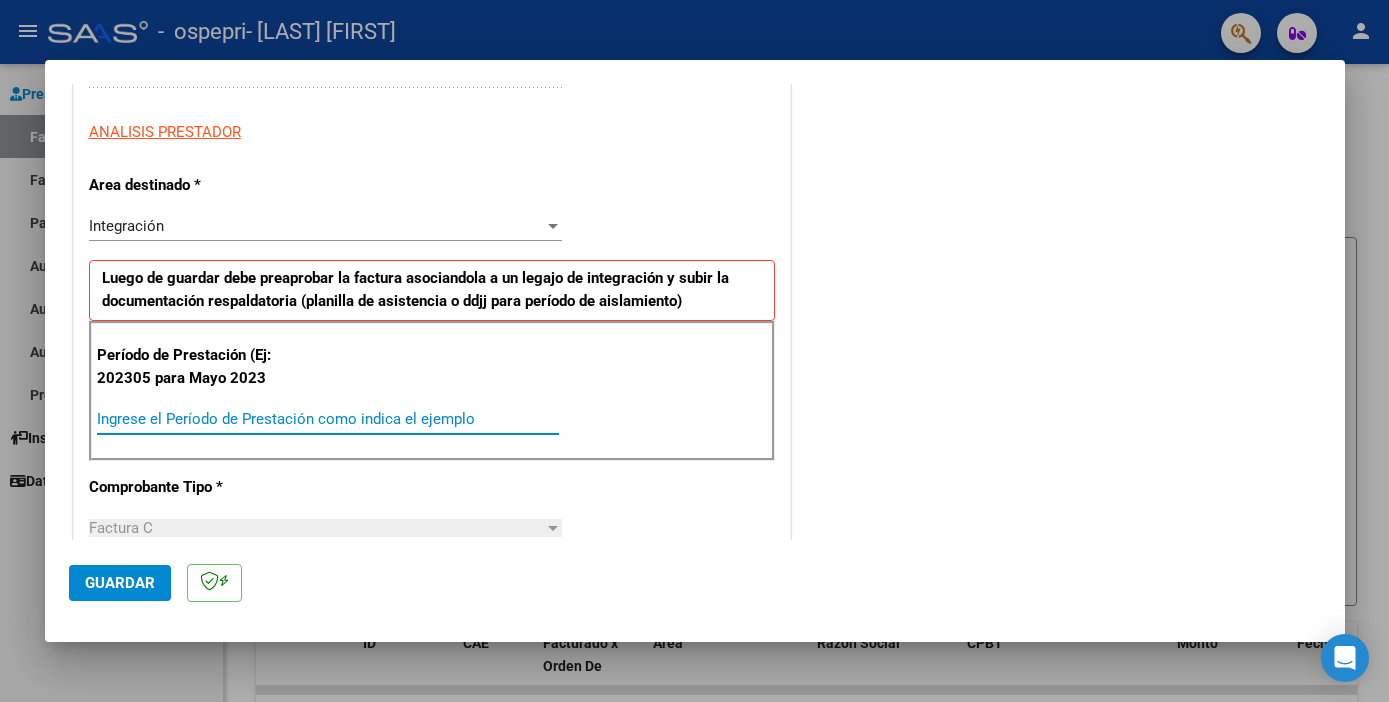 click on "Ingrese el Período de Prestación como indica el ejemplo" at bounding box center [328, 419] 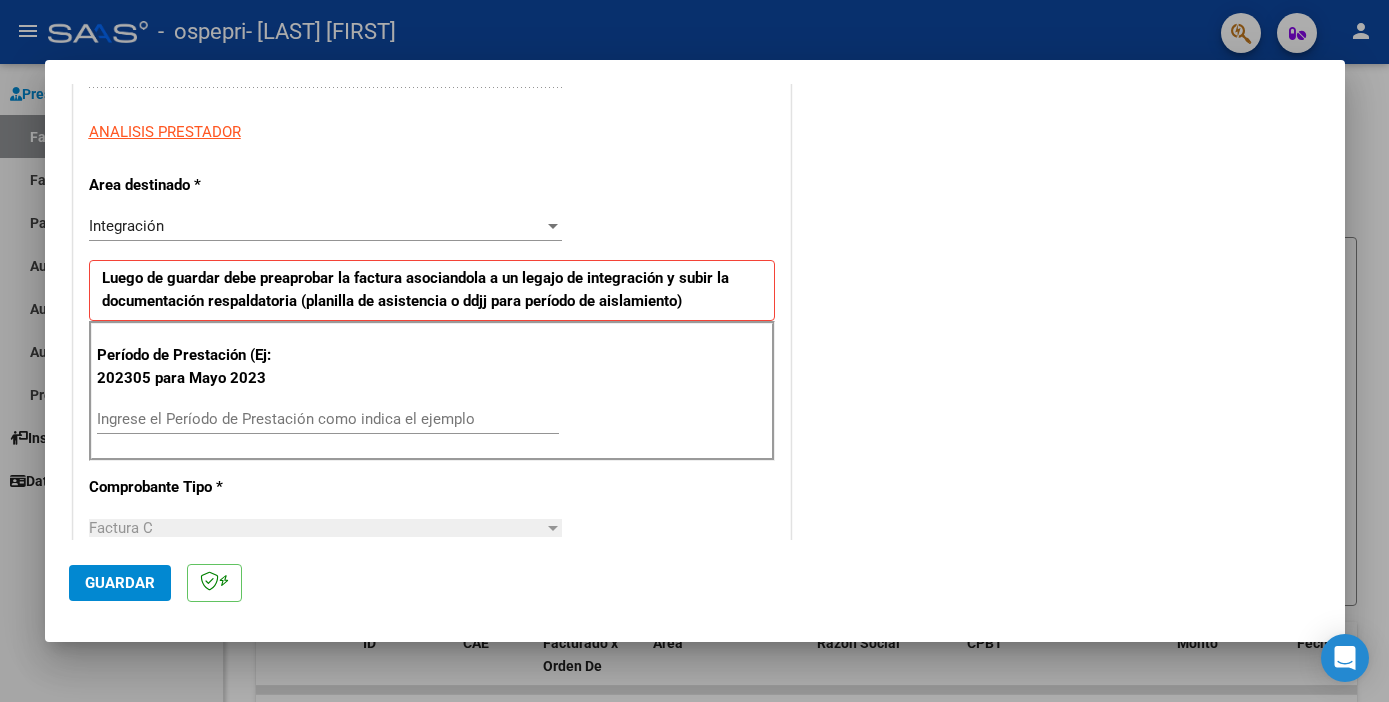 click on "Período de Prestación (Ej: 202305 para Mayo 2023    Ingrese el Período de Prestación como indica el ejemplo" at bounding box center [432, 391] 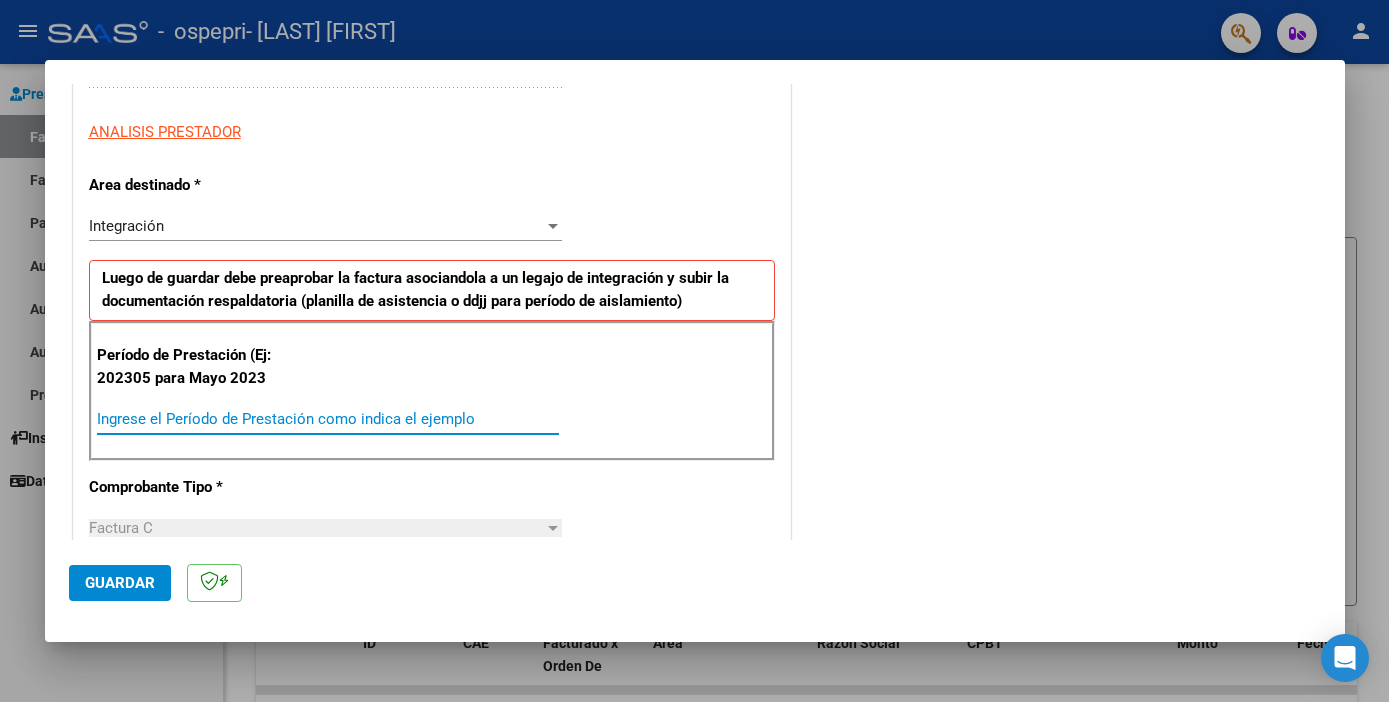 click on "Ingrese el Período de Prestación como indica el ejemplo" at bounding box center [328, 419] 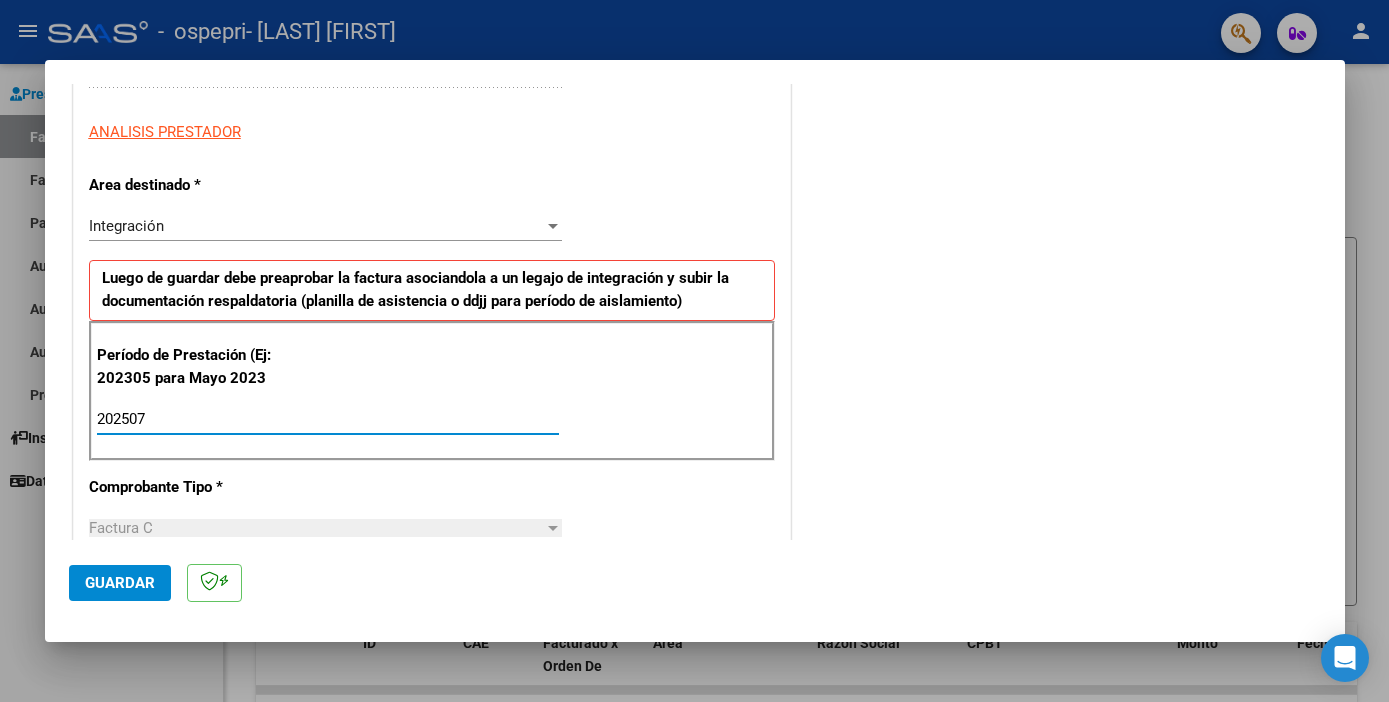 type on "202507" 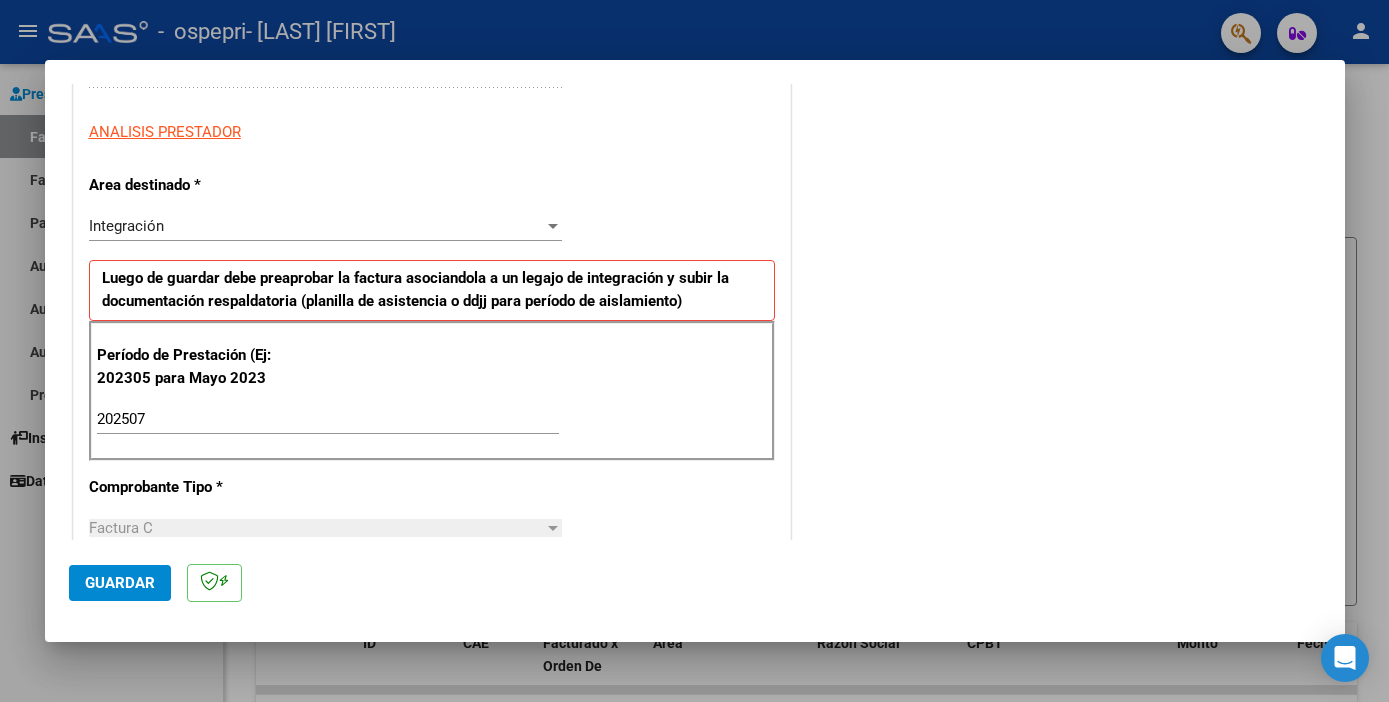 click on "Integración" at bounding box center (316, 226) 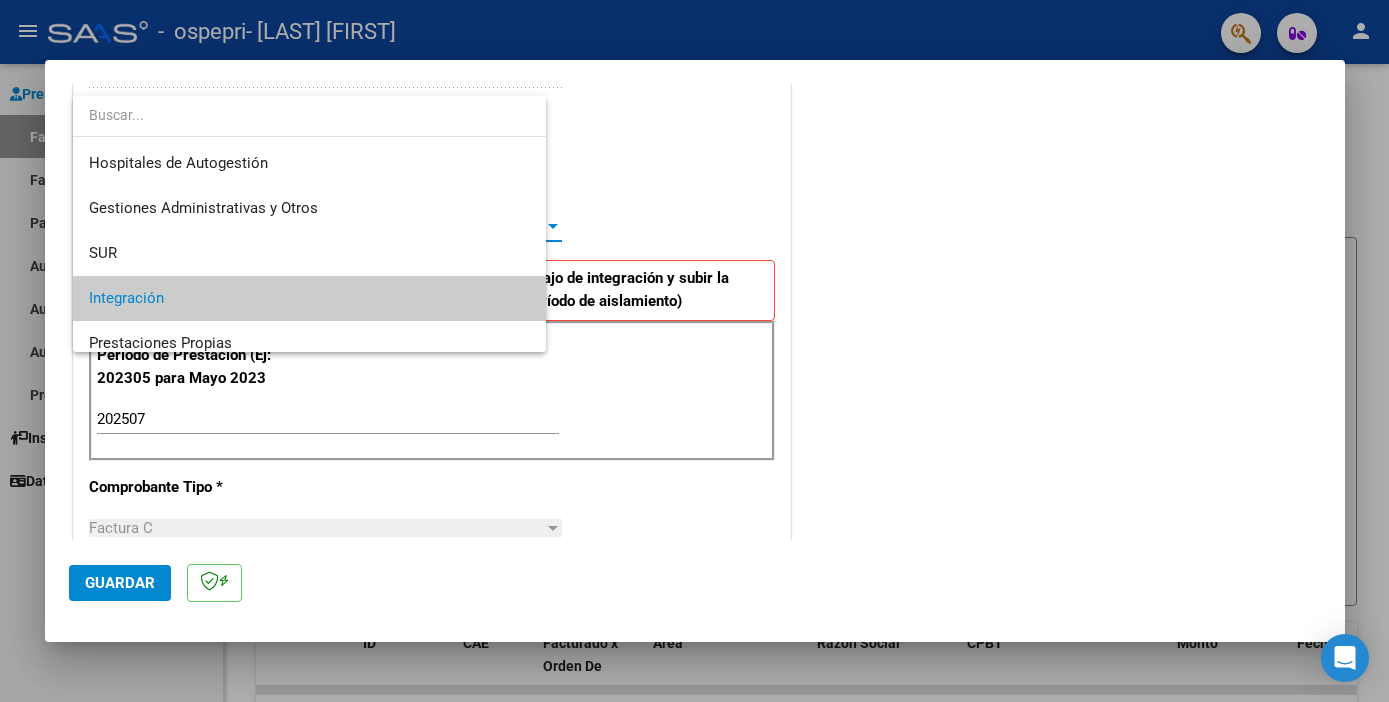 scroll, scrollTop: 74, scrollLeft: 0, axis: vertical 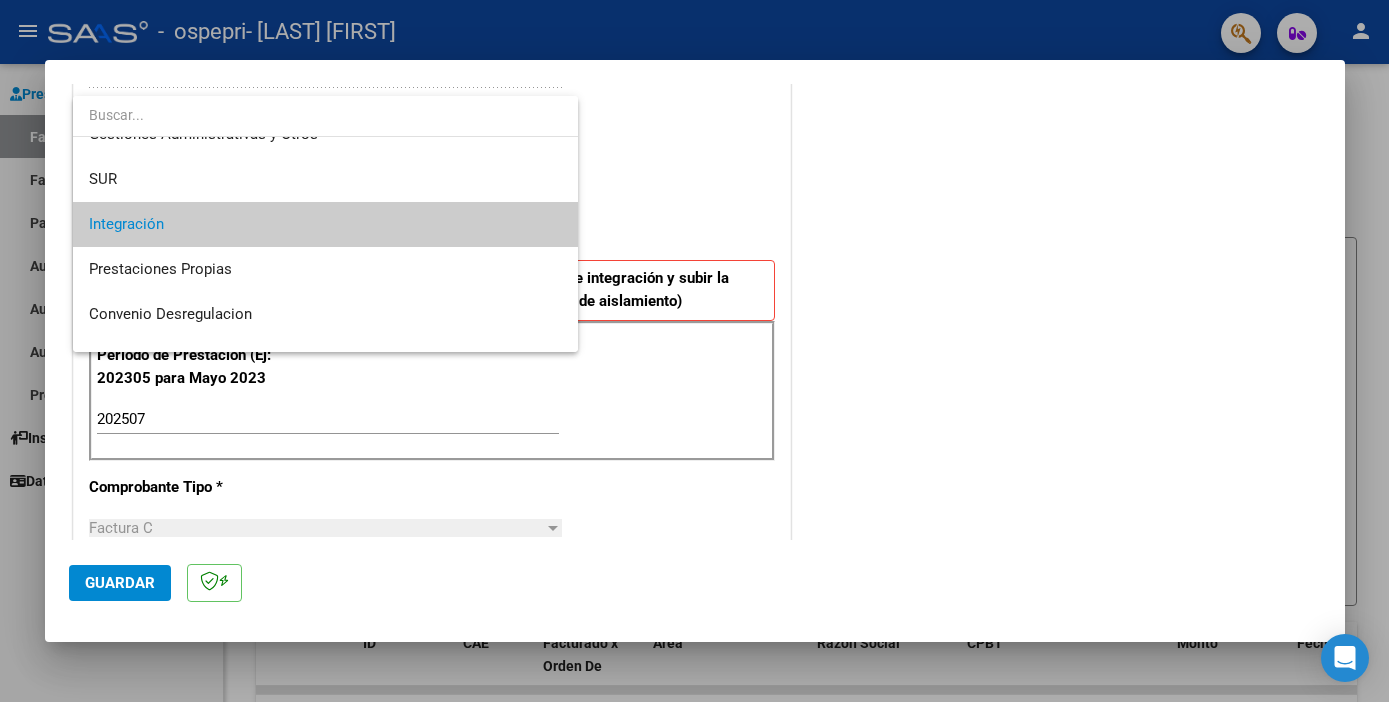click on "Integración" at bounding box center (325, 224) 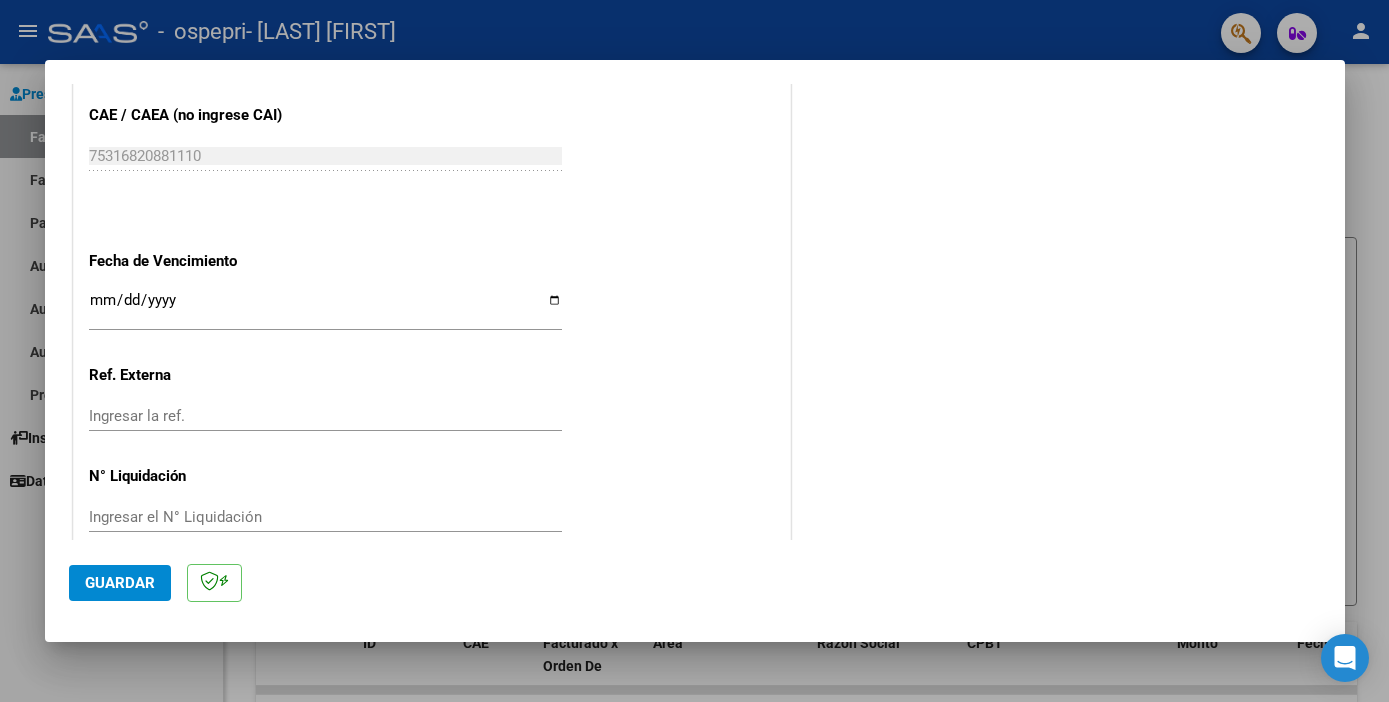 scroll, scrollTop: 1234, scrollLeft: 0, axis: vertical 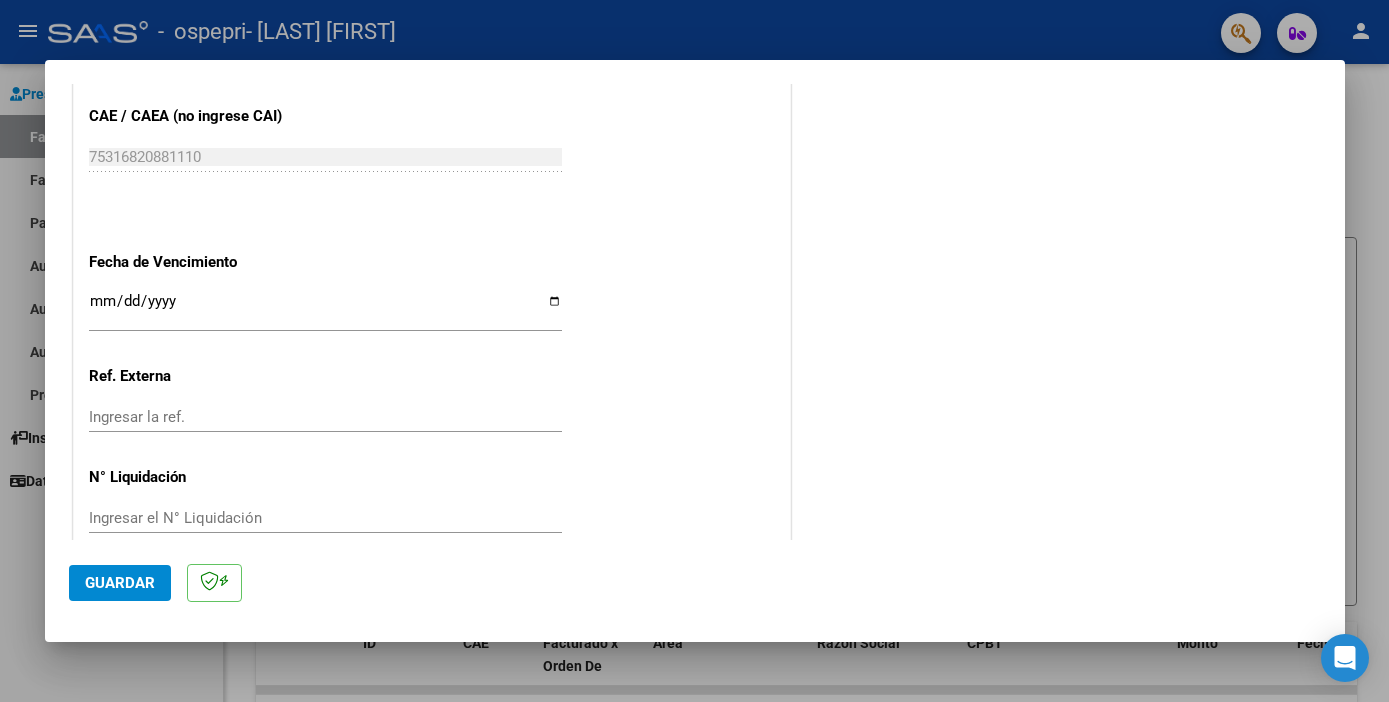 click on "Ingresar el N° Liquidación" at bounding box center [325, 518] 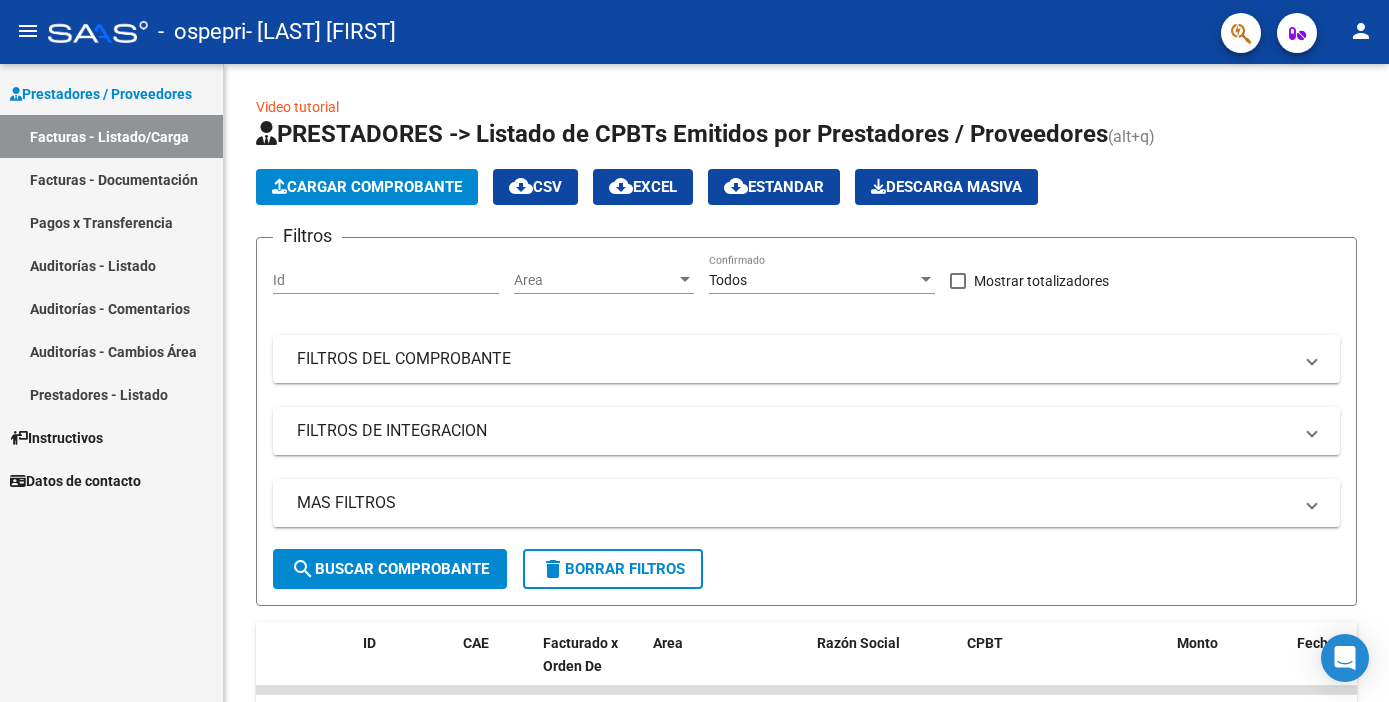 scroll, scrollTop: 0, scrollLeft: 0, axis: both 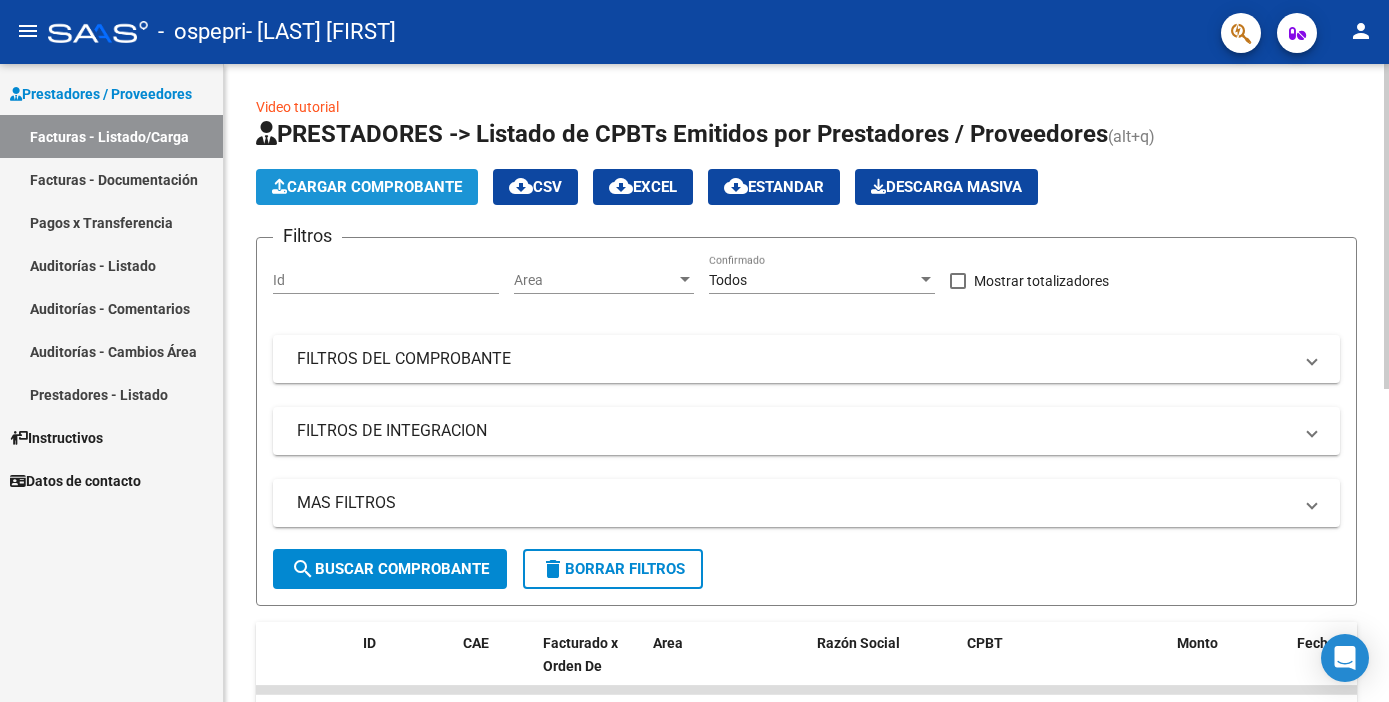 click on "Cargar Comprobante" 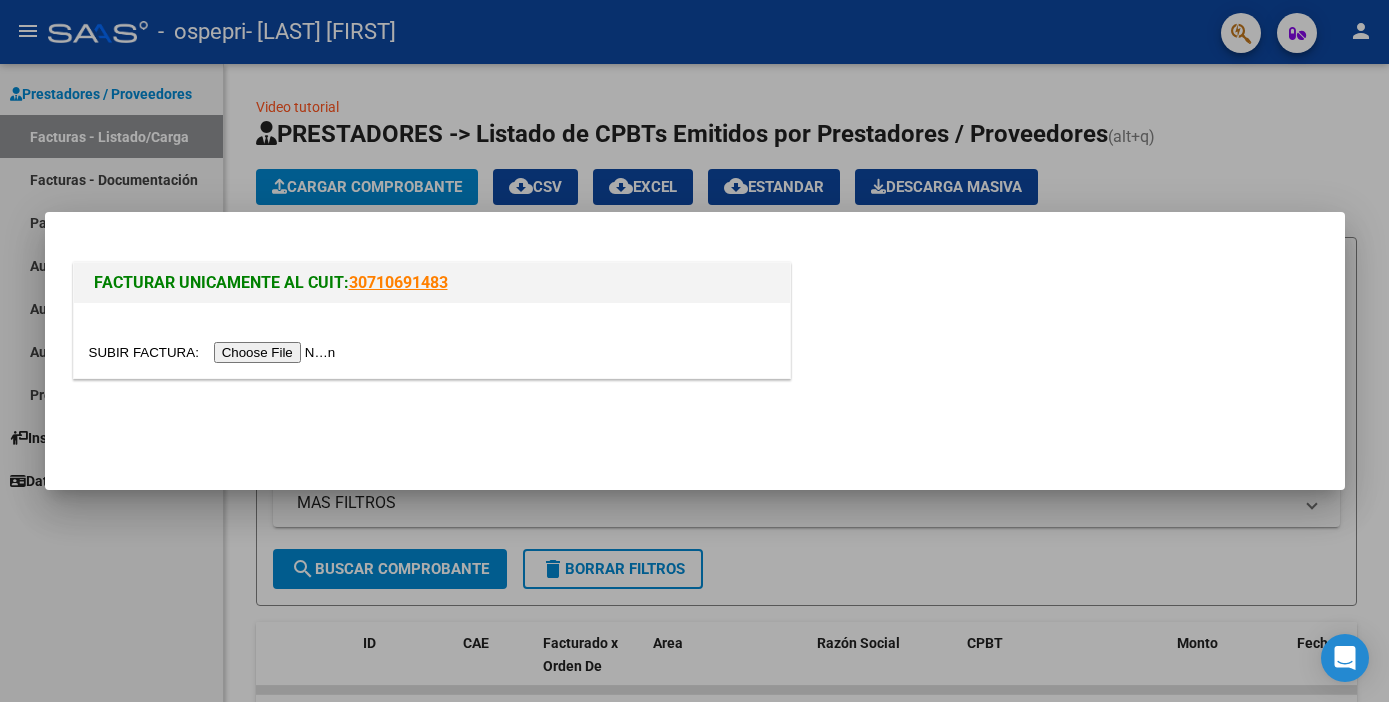 click at bounding box center [215, 352] 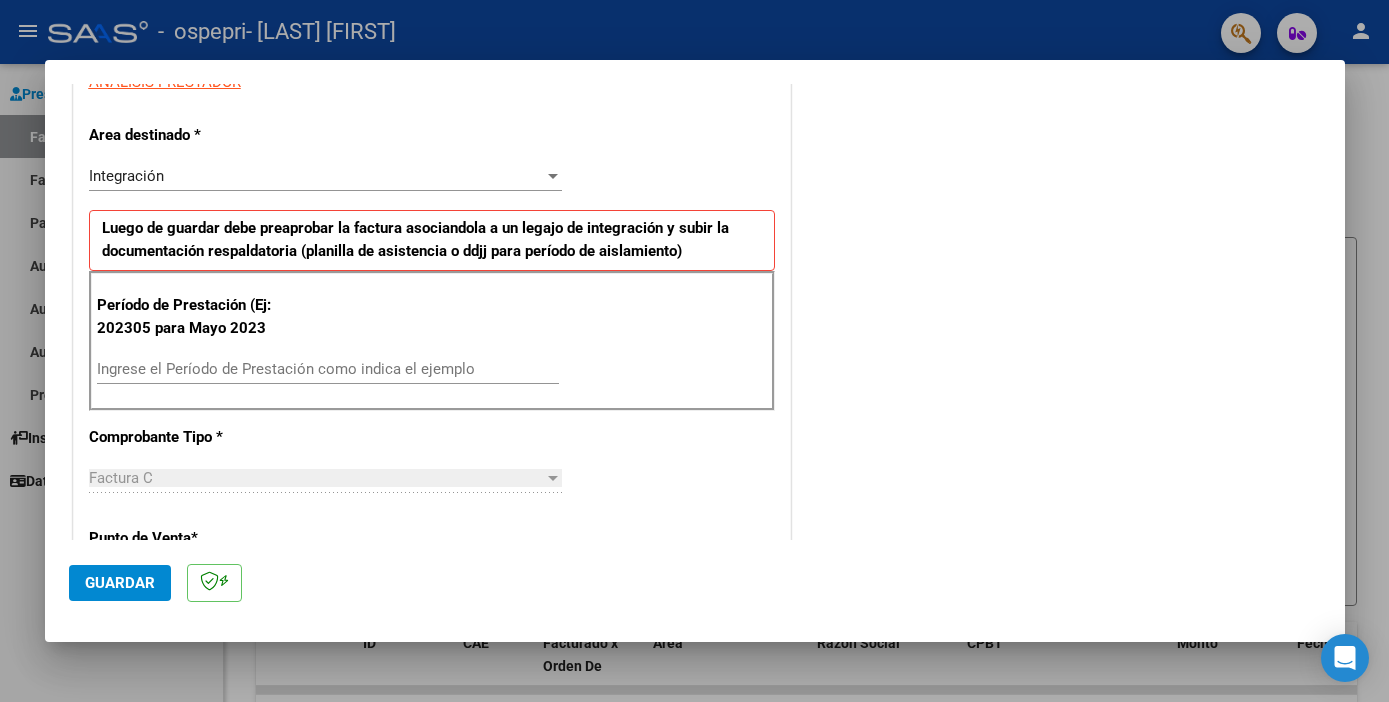 scroll, scrollTop: 400, scrollLeft: 0, axis: vertical 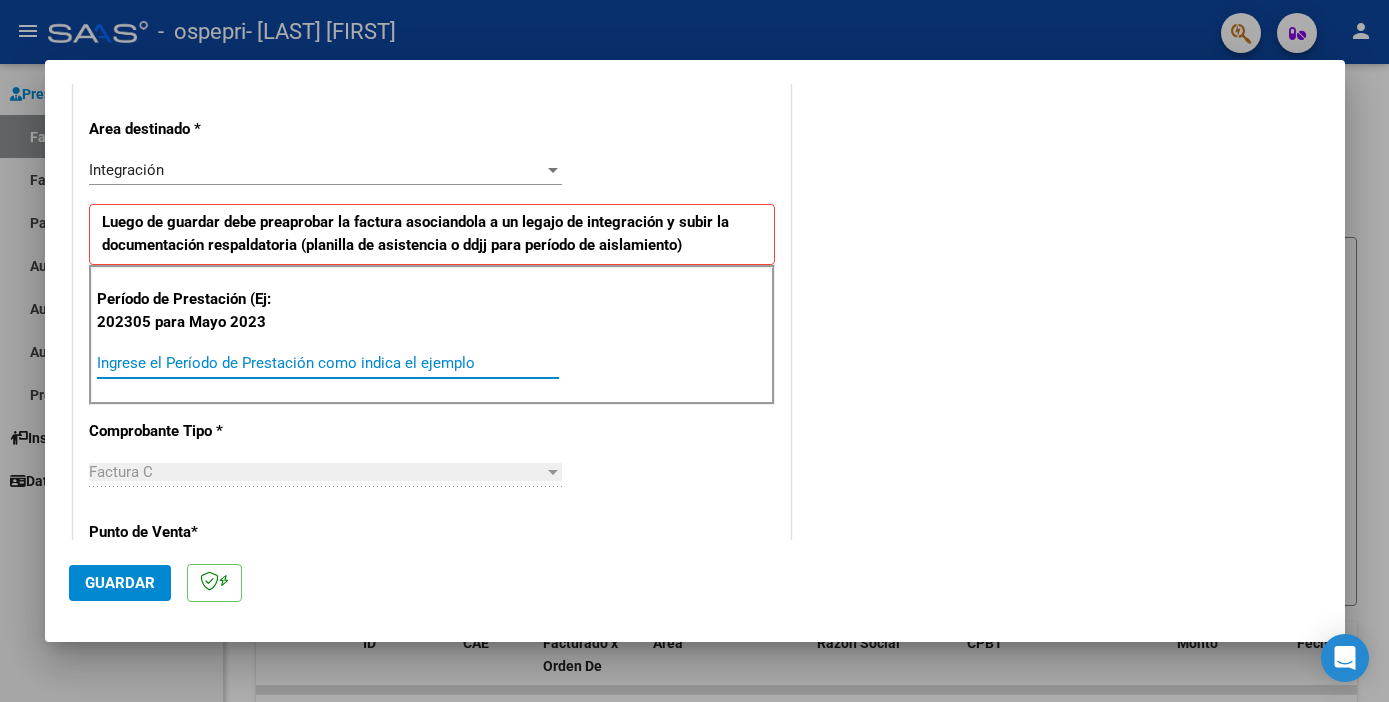 click on "Ingrese el Período de Prestación como indica el ejemplo" at bounding box center [328, 363] 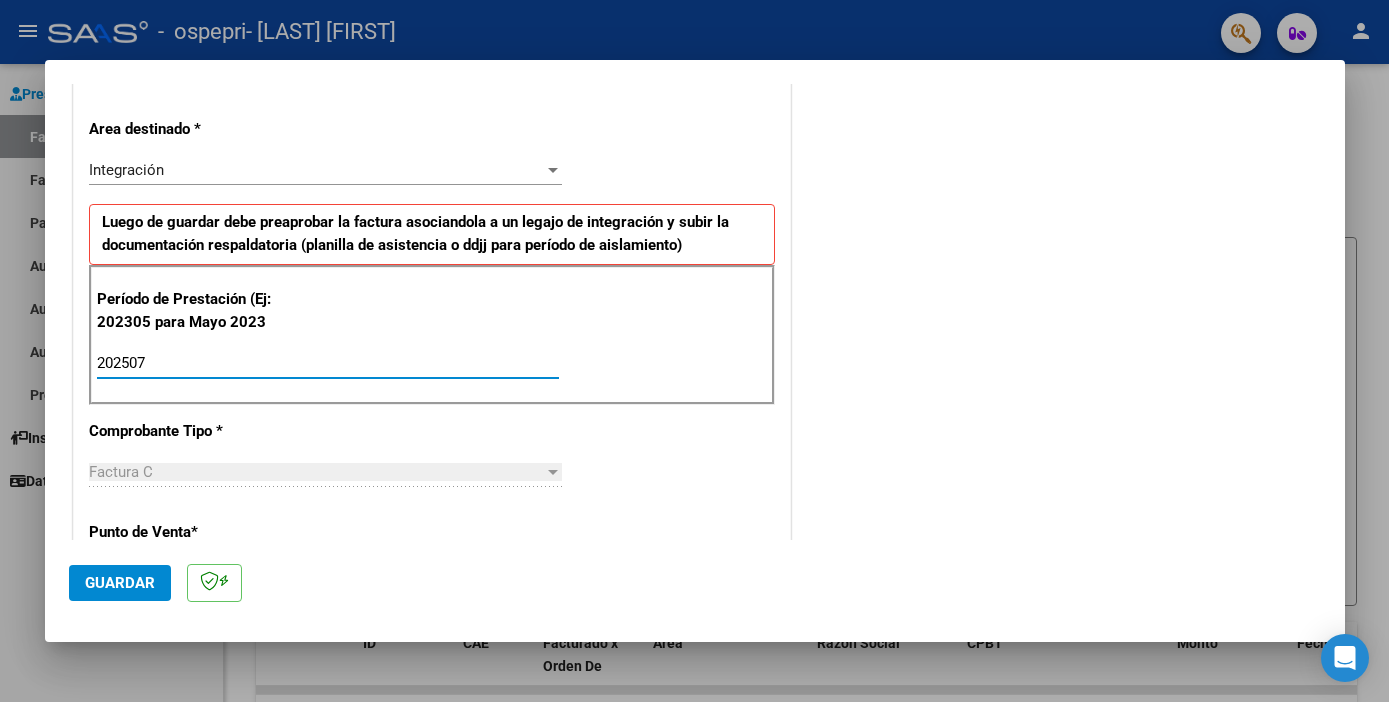 type on "202507" 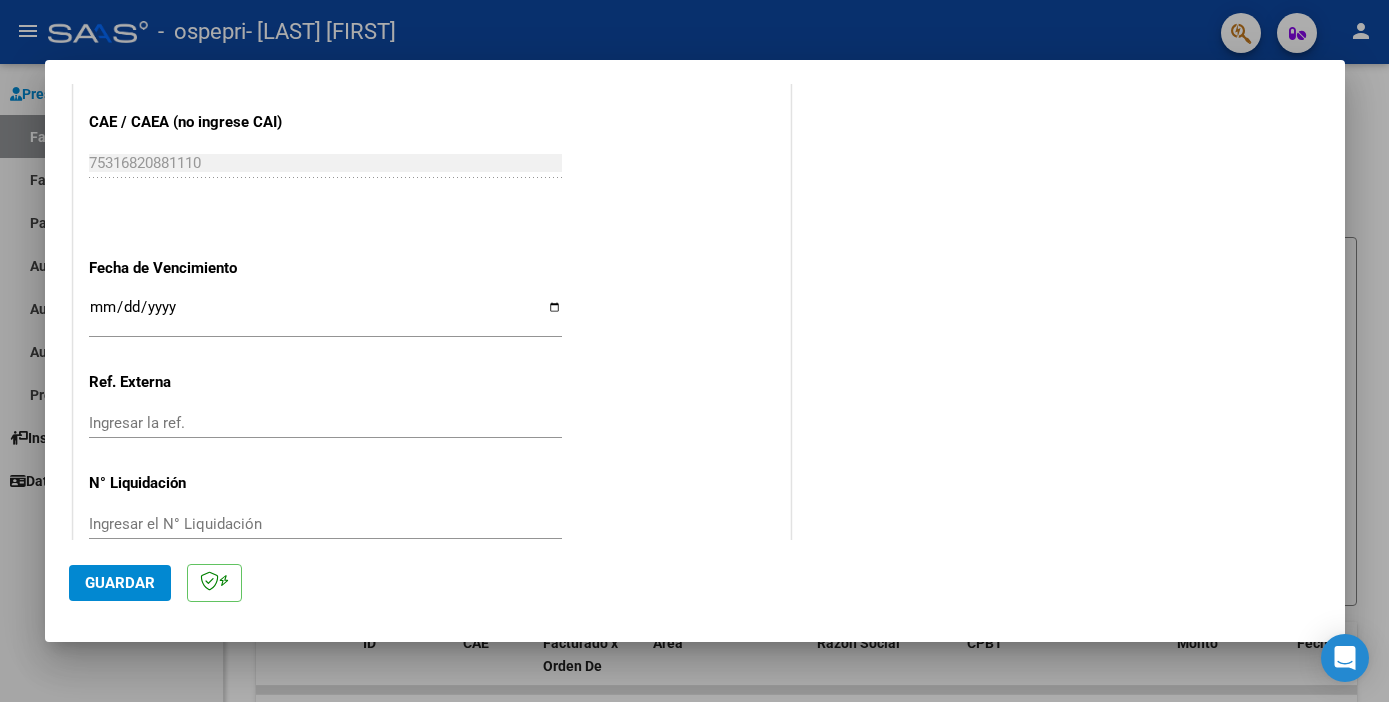 scroll, scrollTop: 1231, scrollLeft: 0, axis: vertical 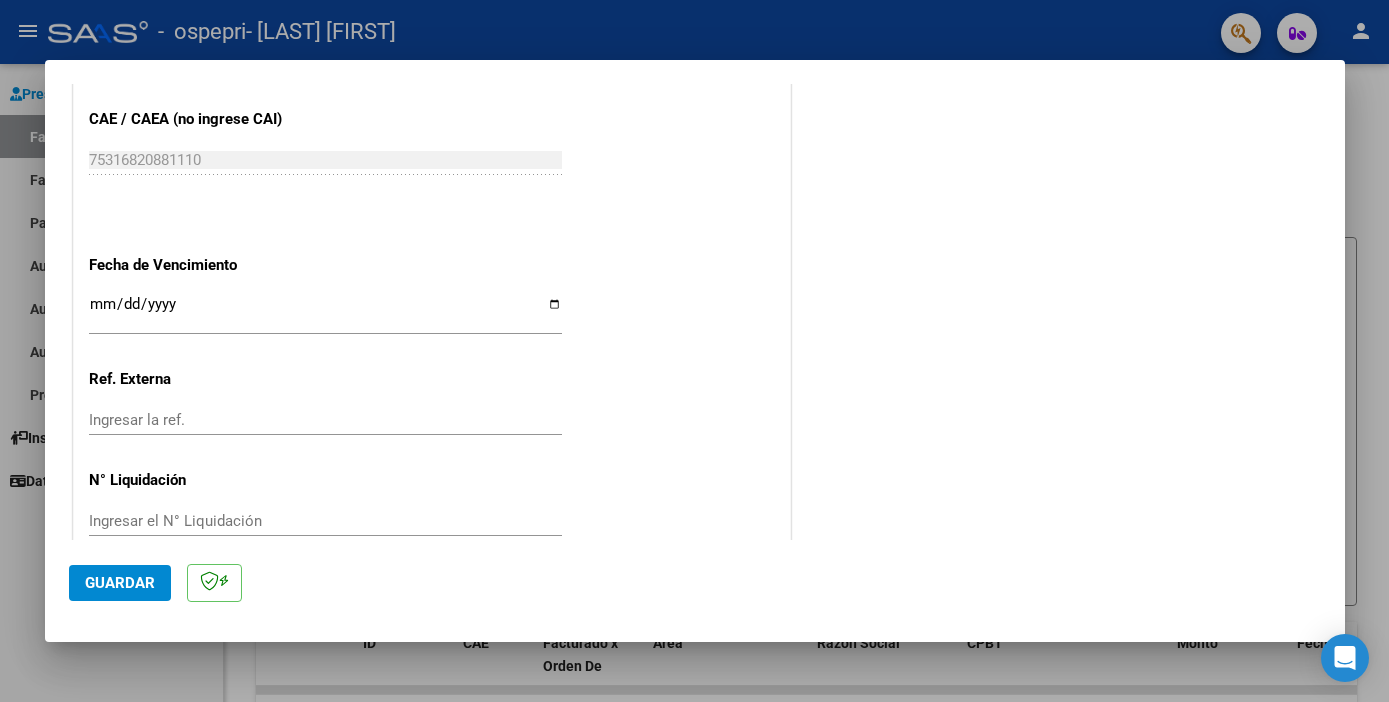 click on "Ingresar el N° Liquidación" at bounding box center [325, 521] 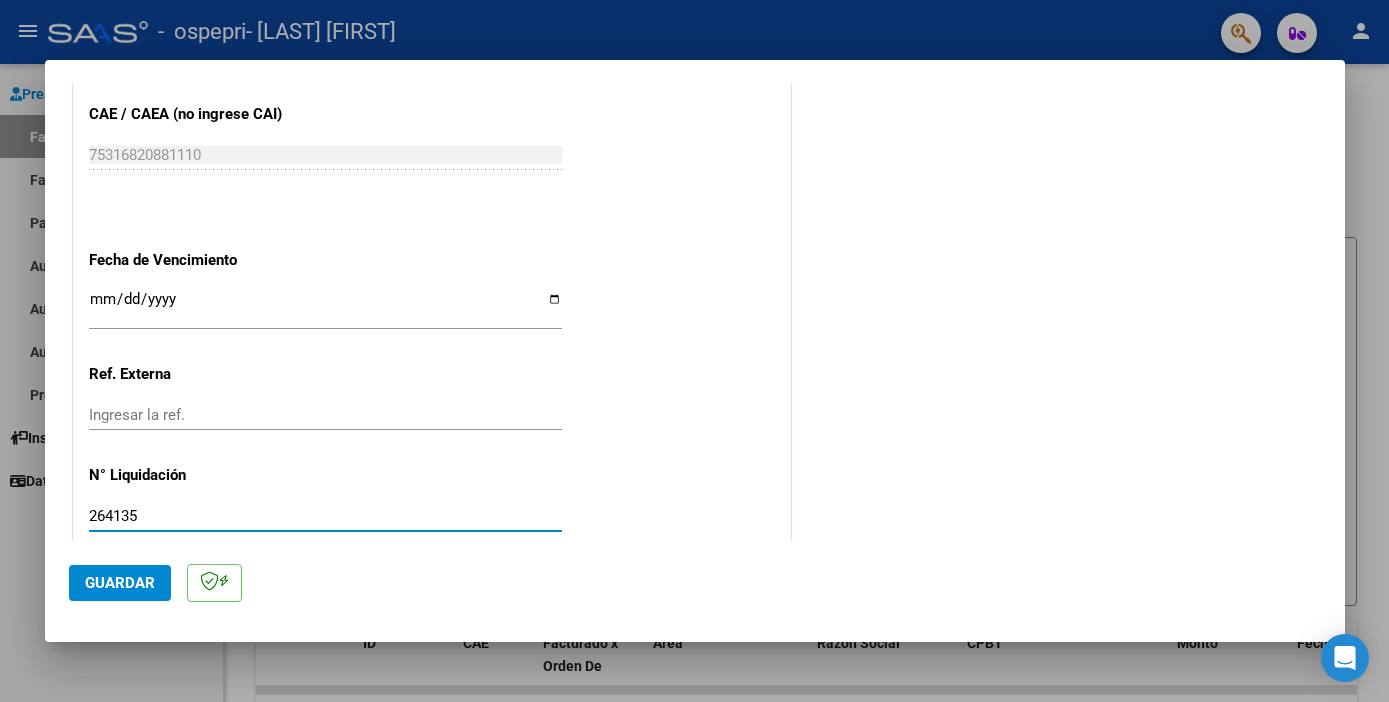 scroll, scrollTop: 1234, scrollLeft: 0, axis: vertical 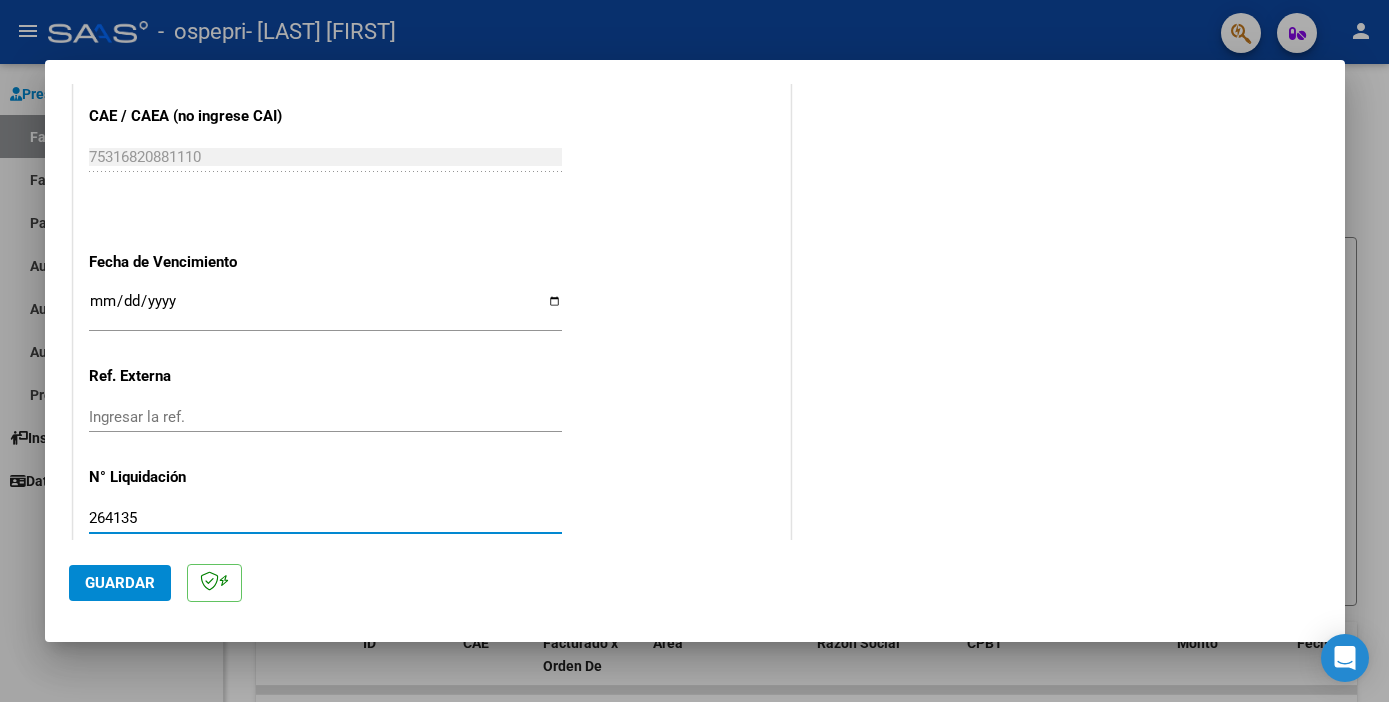 type on "264135" 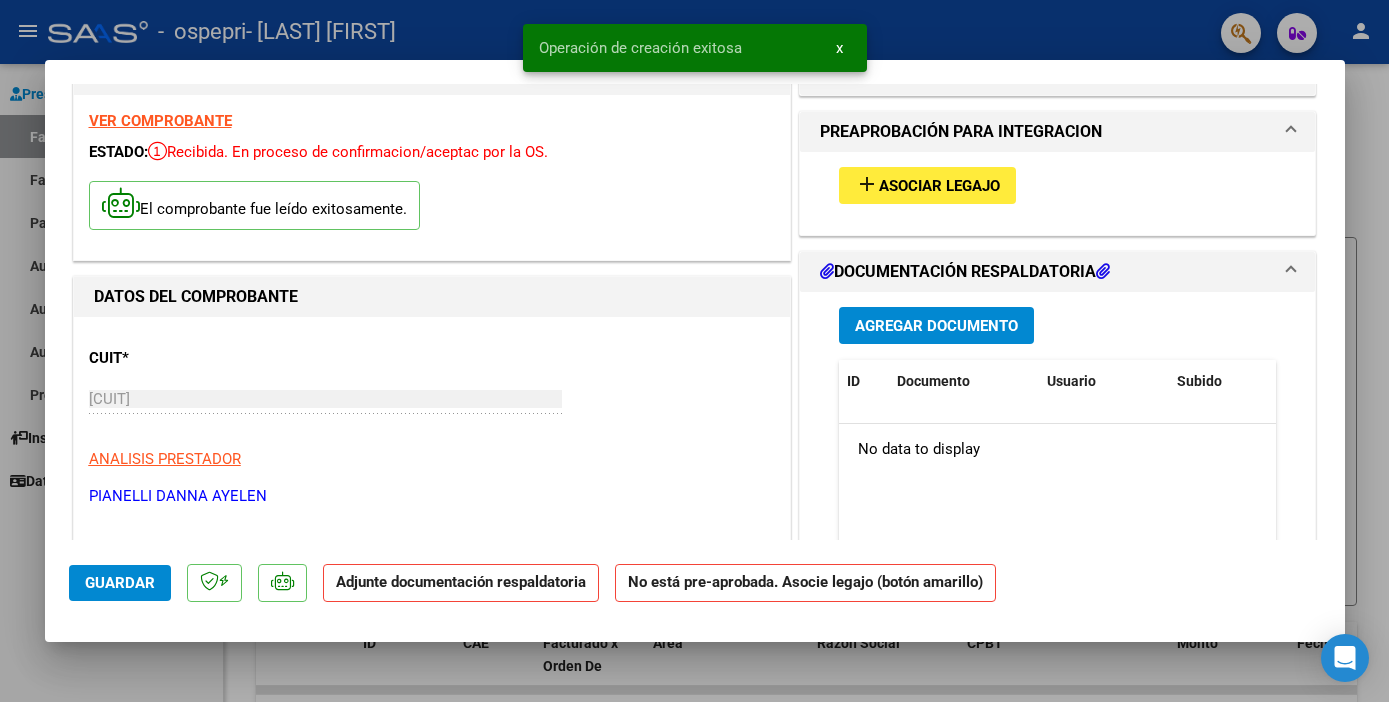 scroll, scrollTop: 63, scrollLeft: 0, axis: vertical 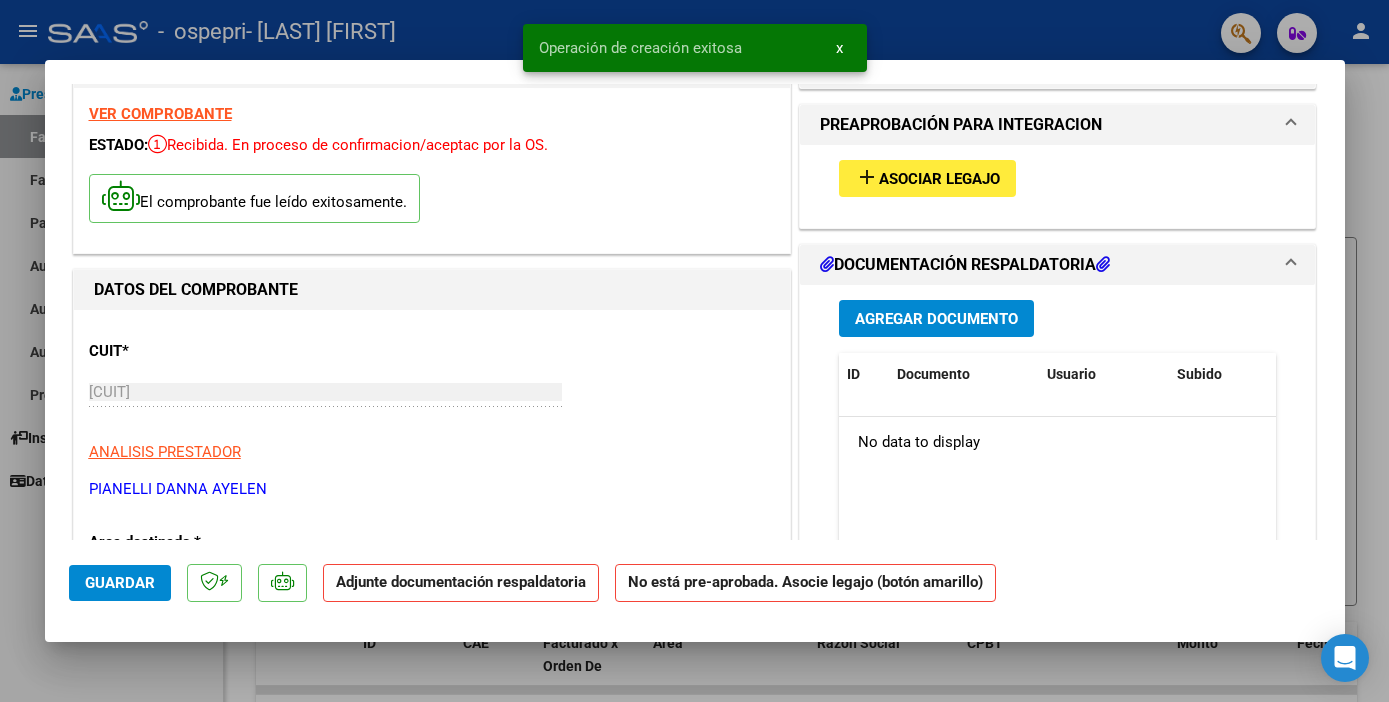 click on "Adjunte documentación respaldatoria" 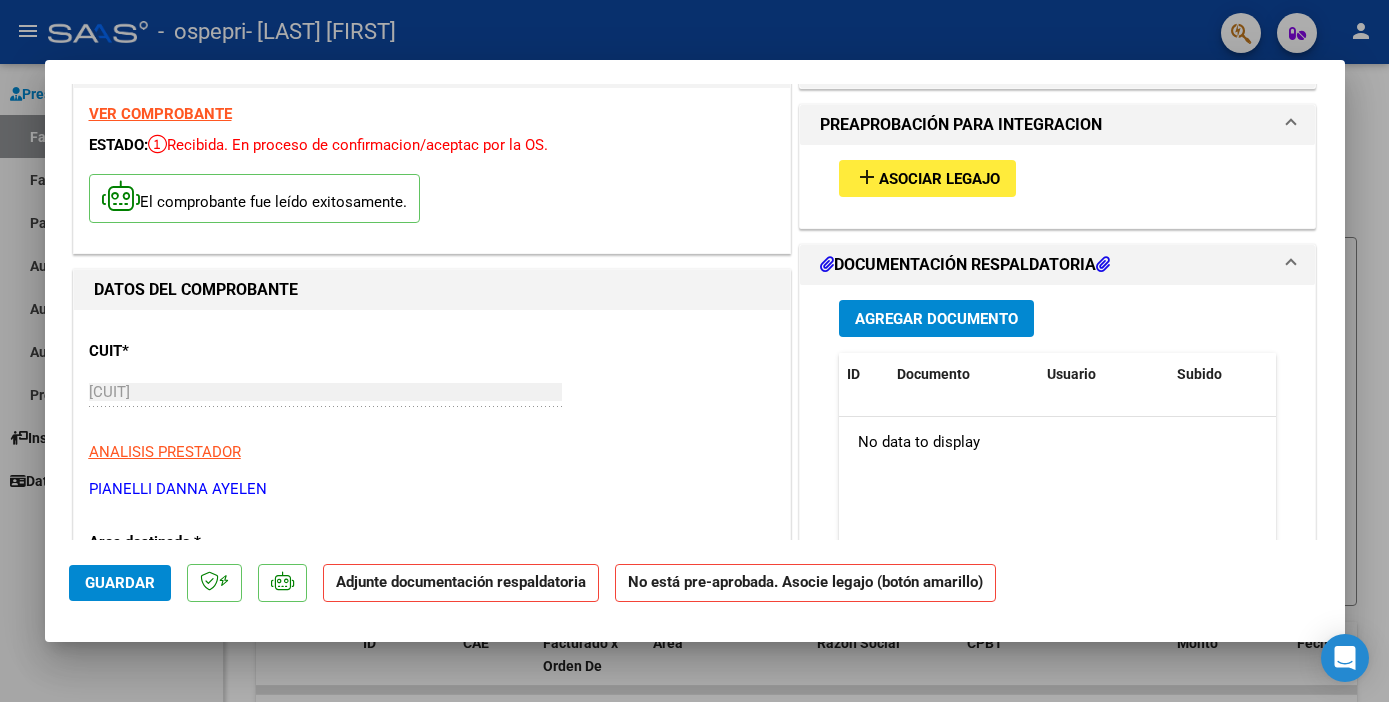 click at bounding box center (694, 351) 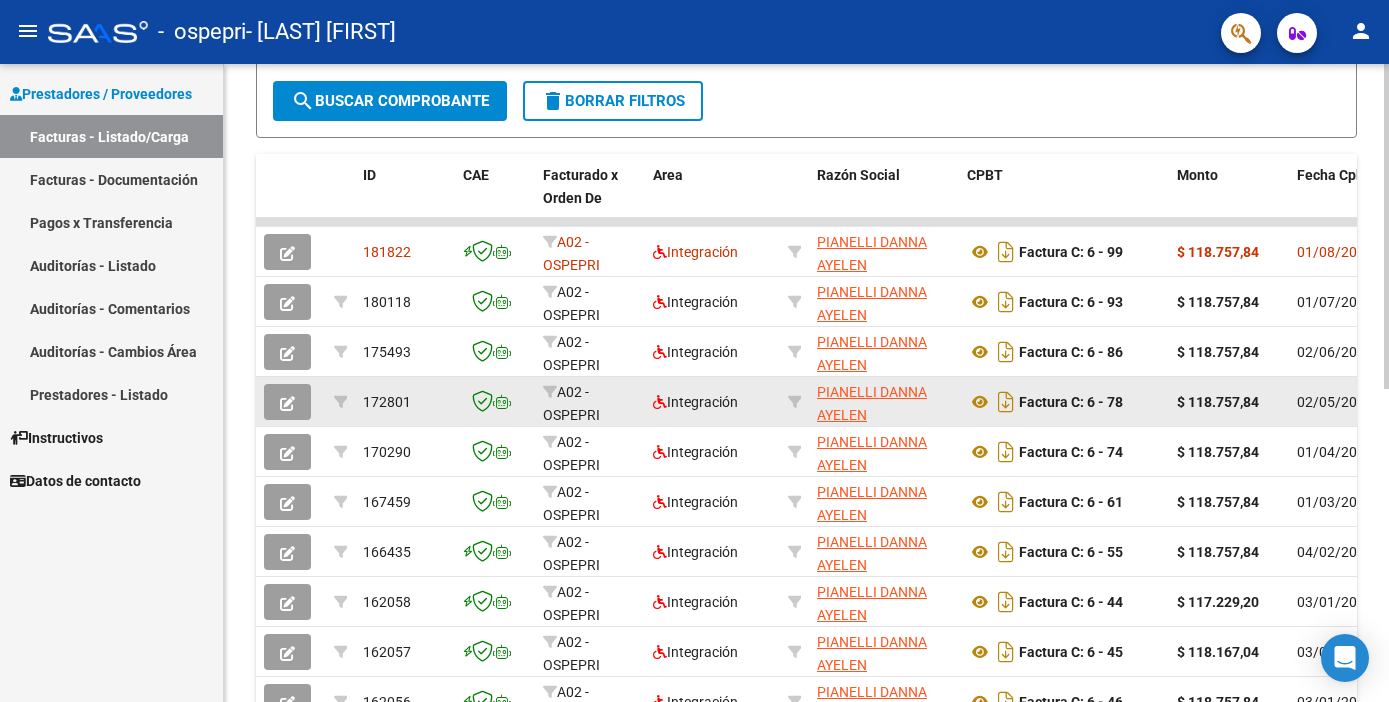 scroll, scrollTop: 533, scrollLeft: 0, axis: vertical 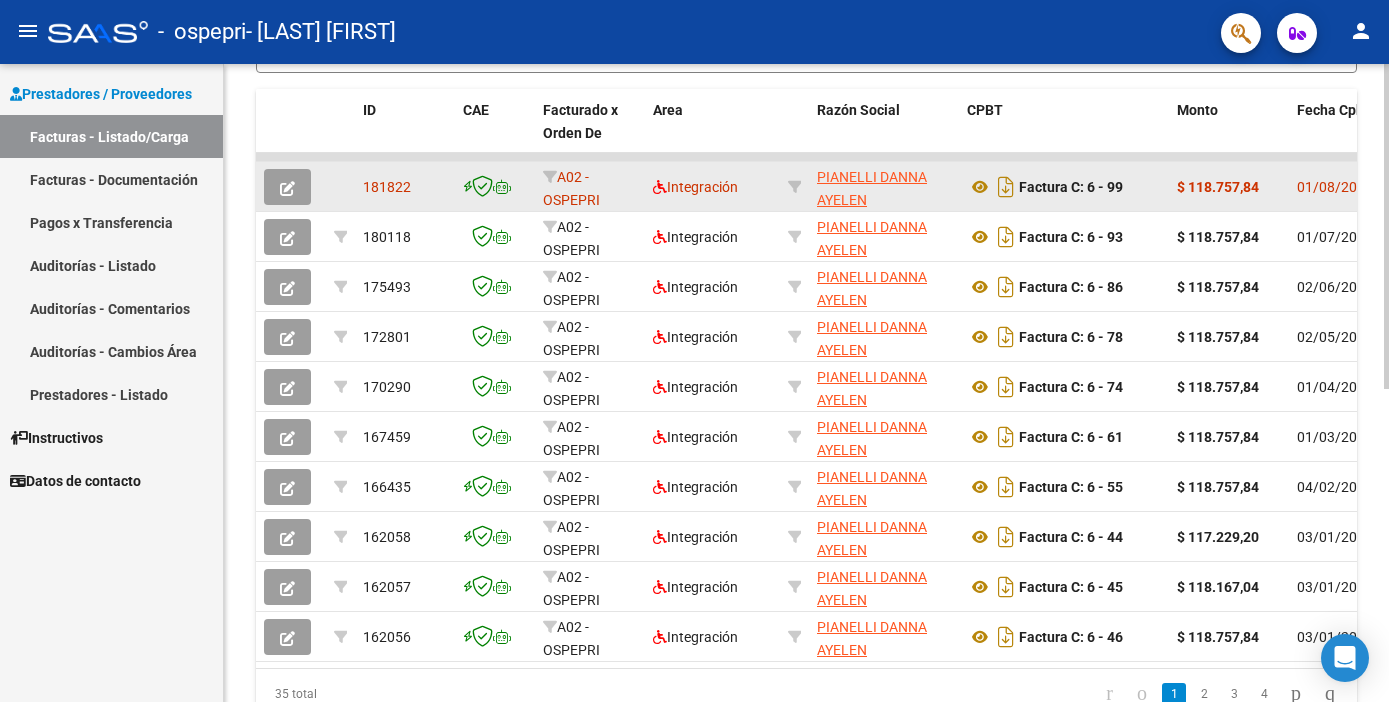 click on "01/08/2025" 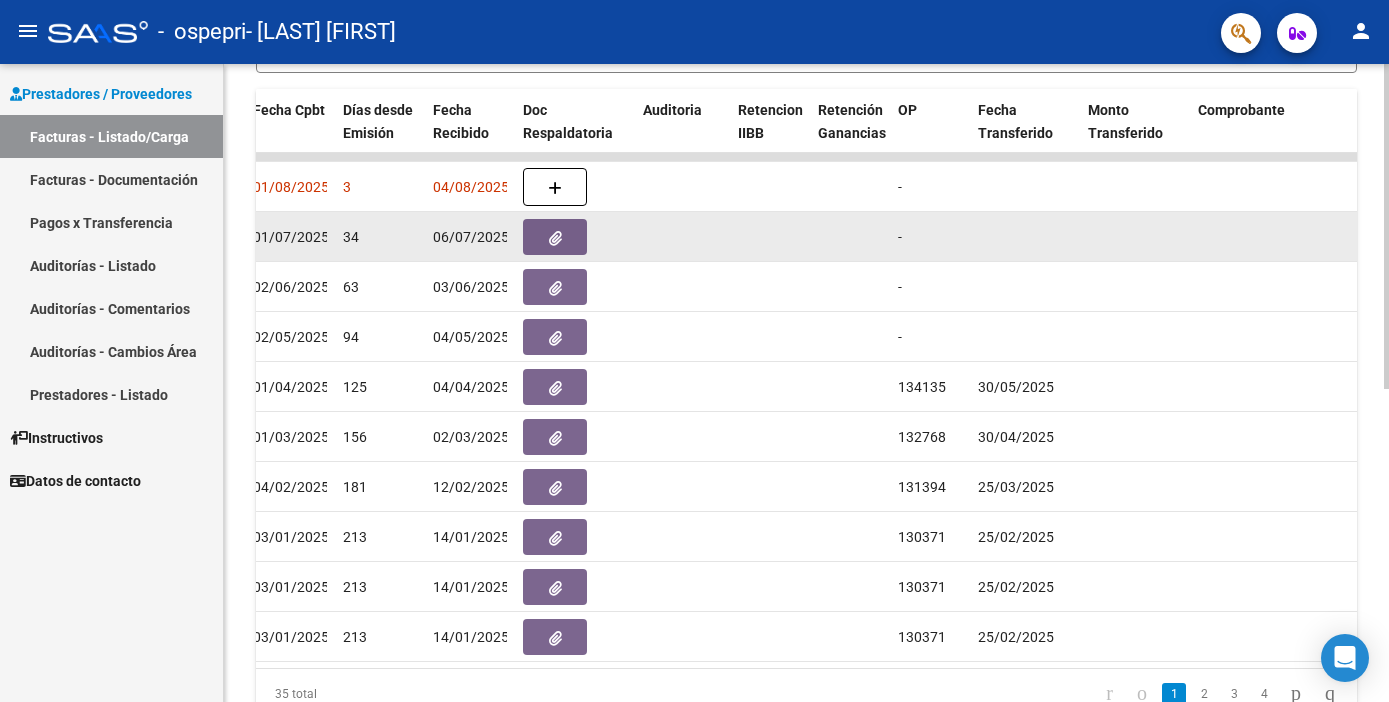 scroll, scrollTop: 0, scrollLeft: 1088, axis: horizontal 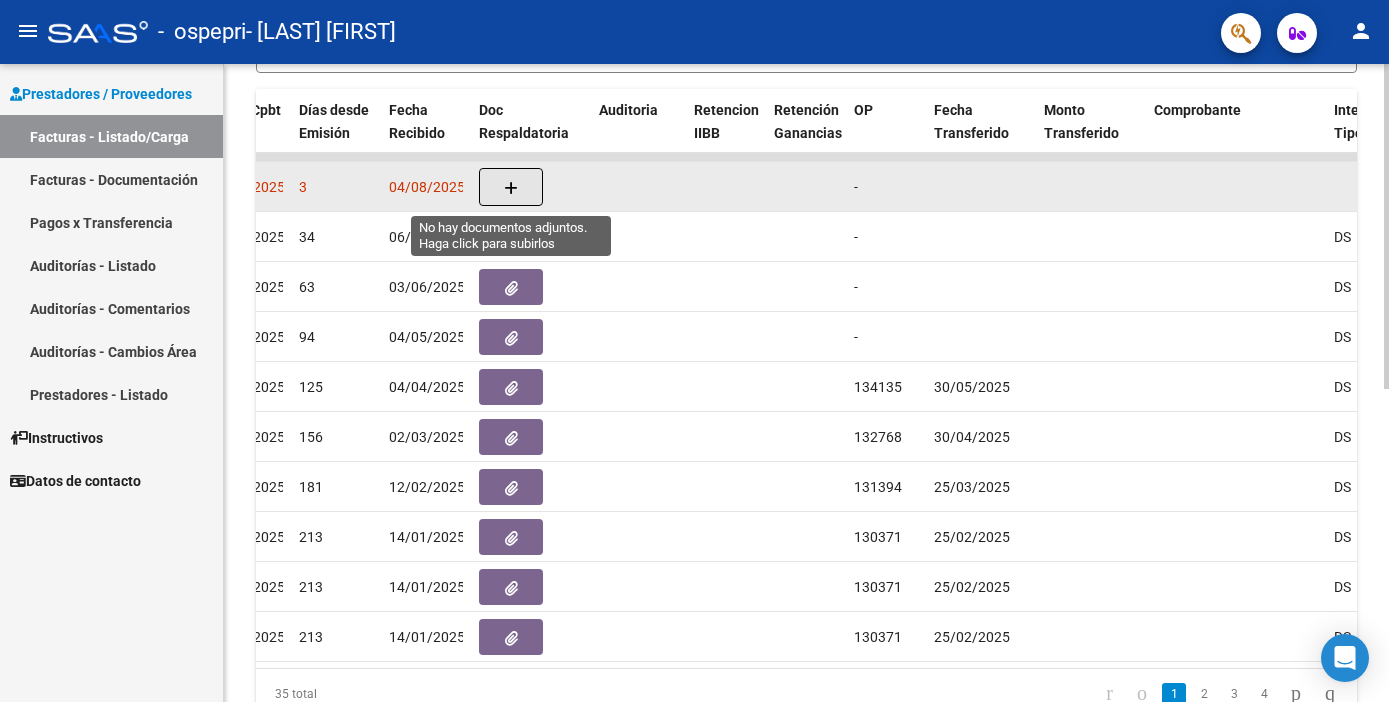 click 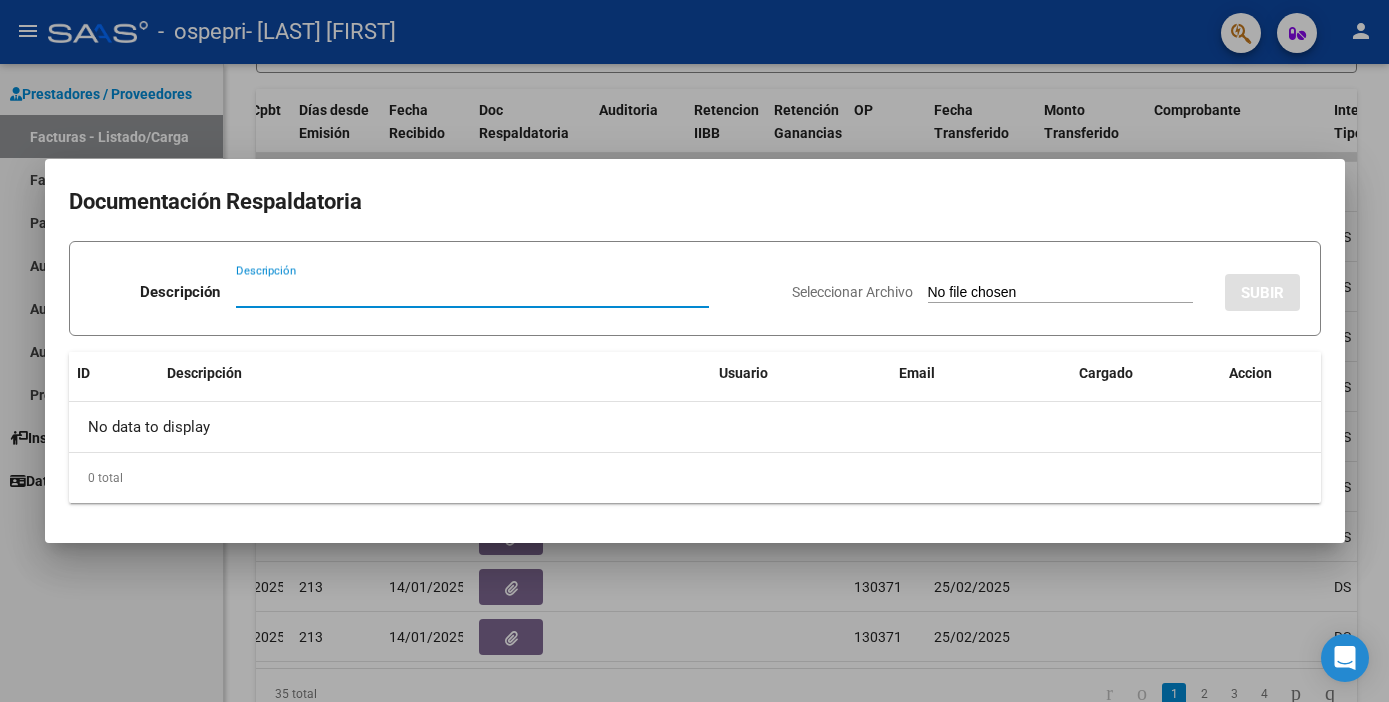 click on "Descripción" at bounding box center (472, 292) 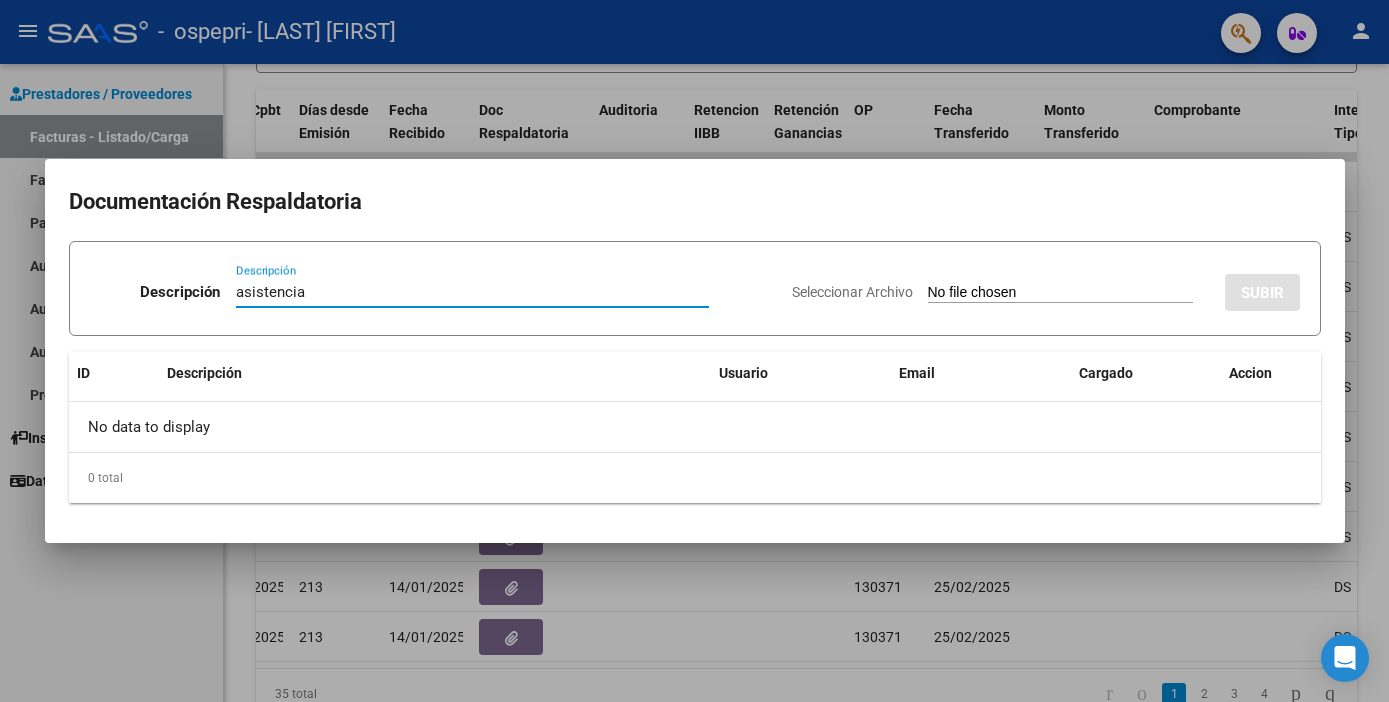 type on "asistencia" 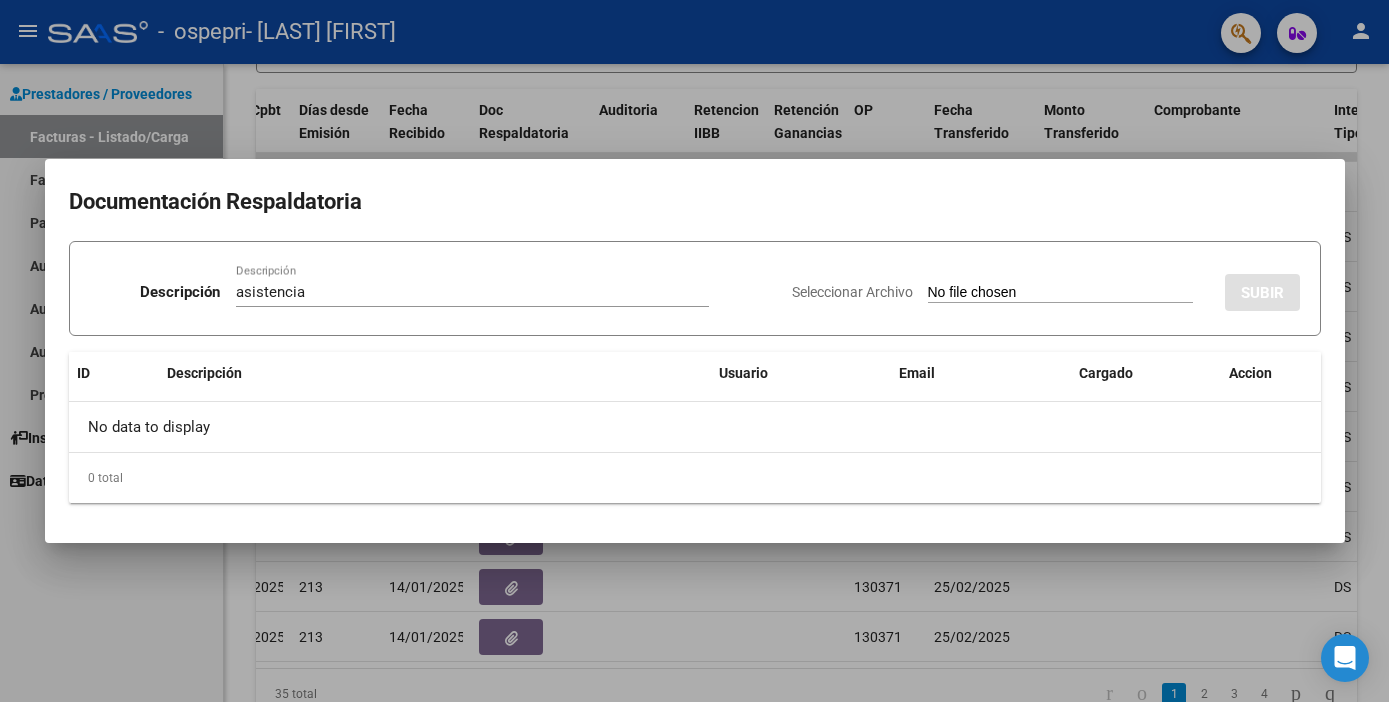 click on "Seleccionar Archivo SUBIR" at bounding box center [1046, 288] 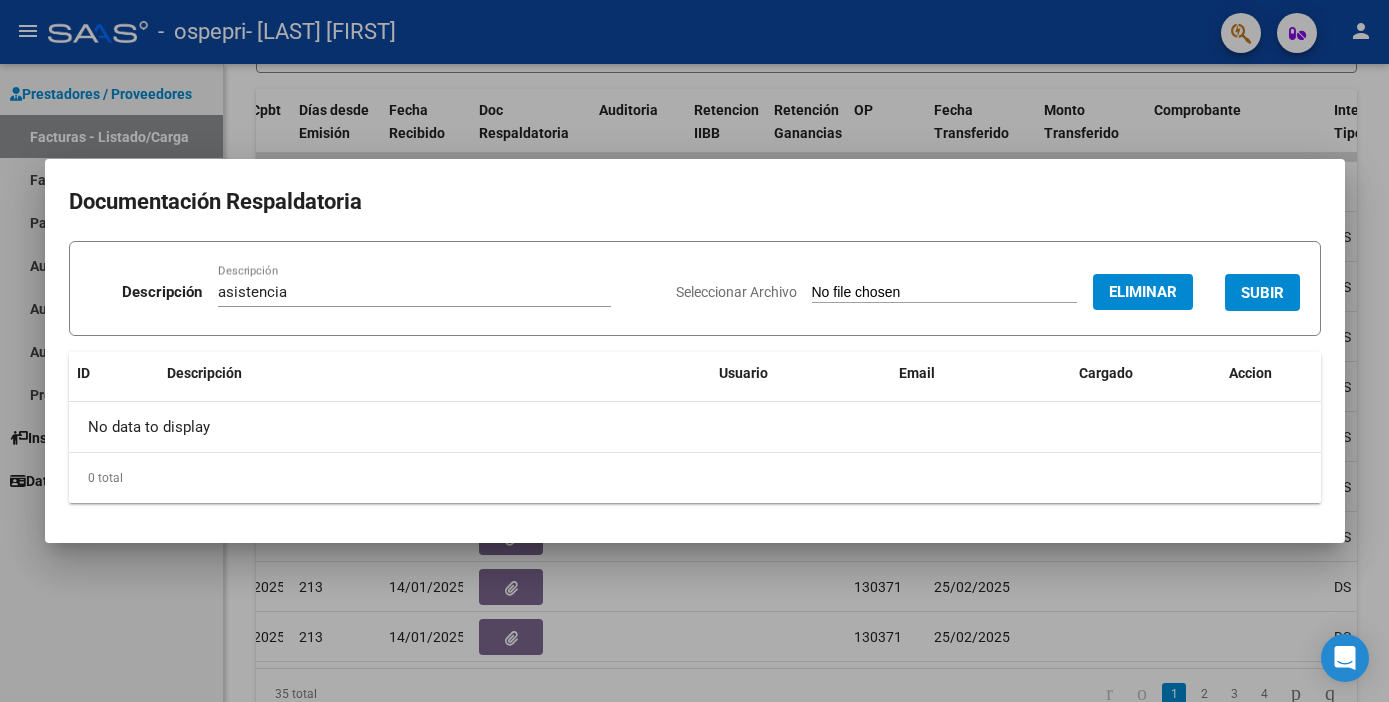 scroll, scrollTop: 0, scrollLeft: 0, axis: both 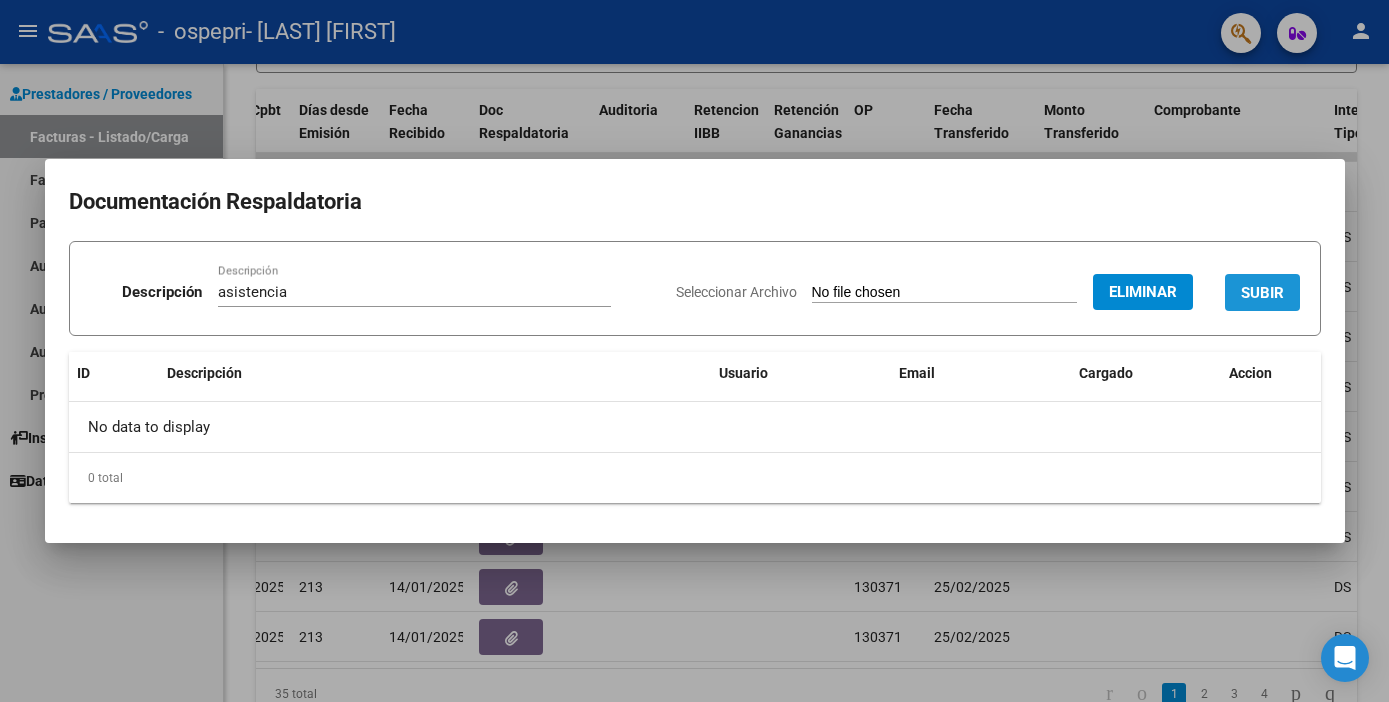 click on "SUBIR" at bounding box center [1262, 292] 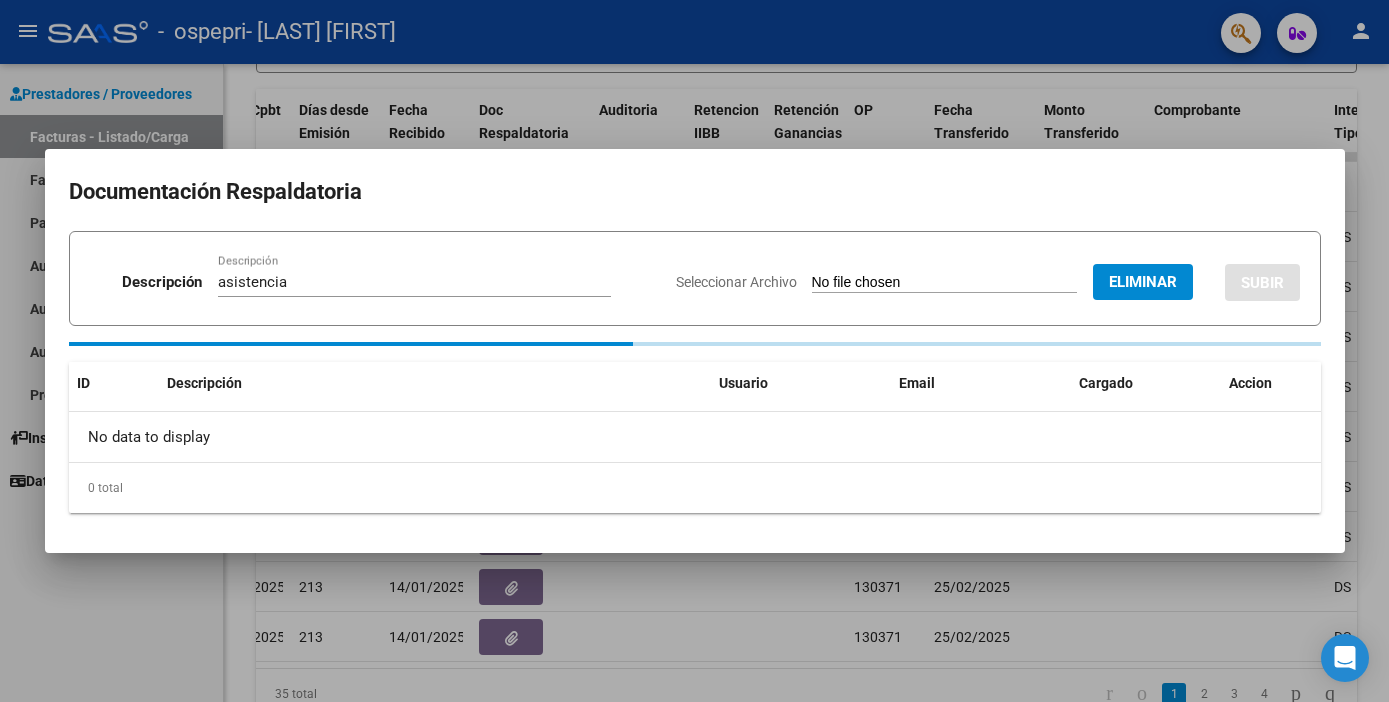 type 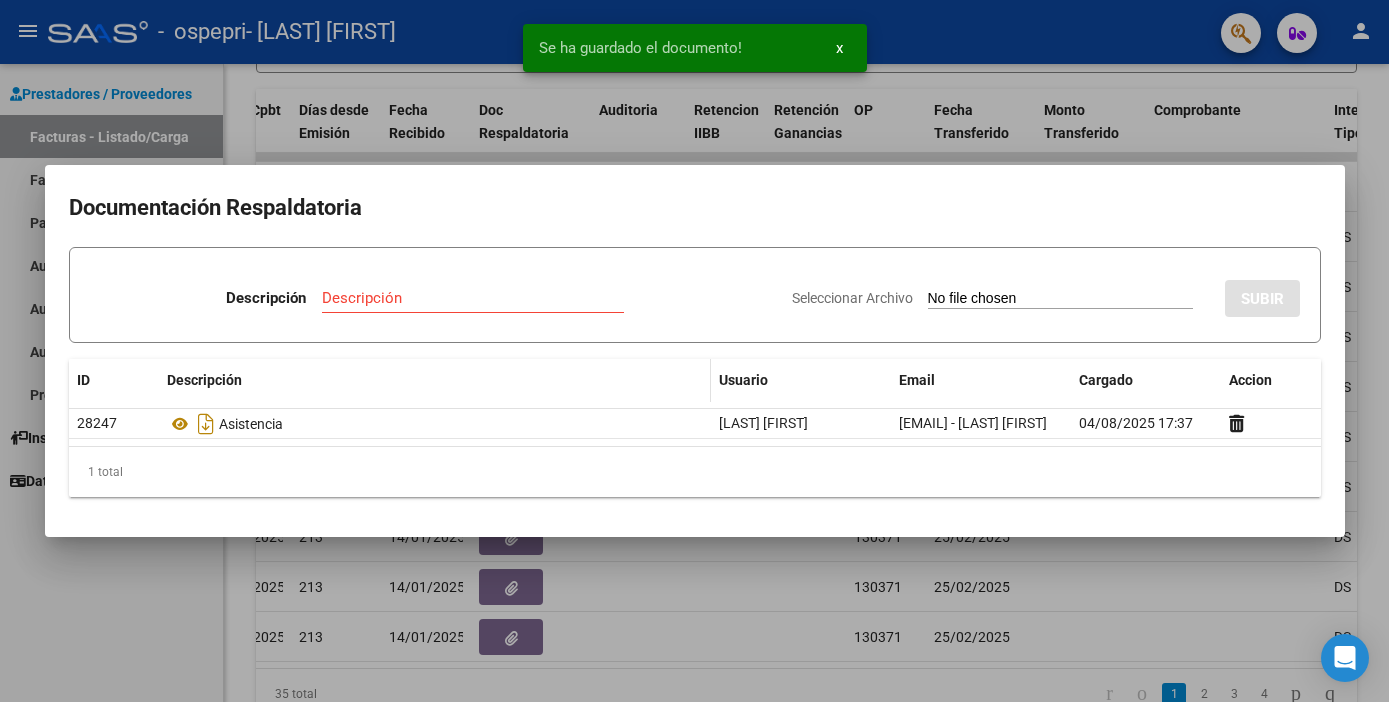 scroll, scrollTop: 0, scrollLeft: 0, axis: both 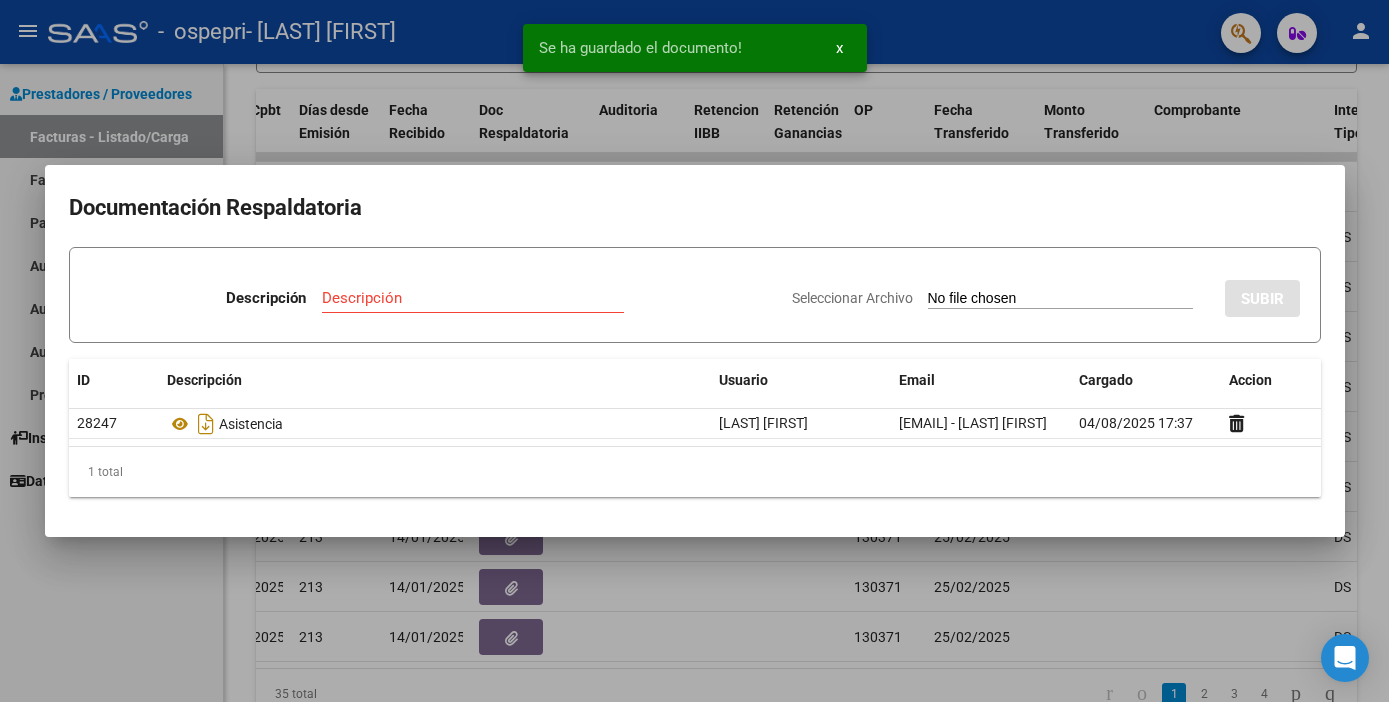 click on "Descripción" at bounding box center [473, 298] 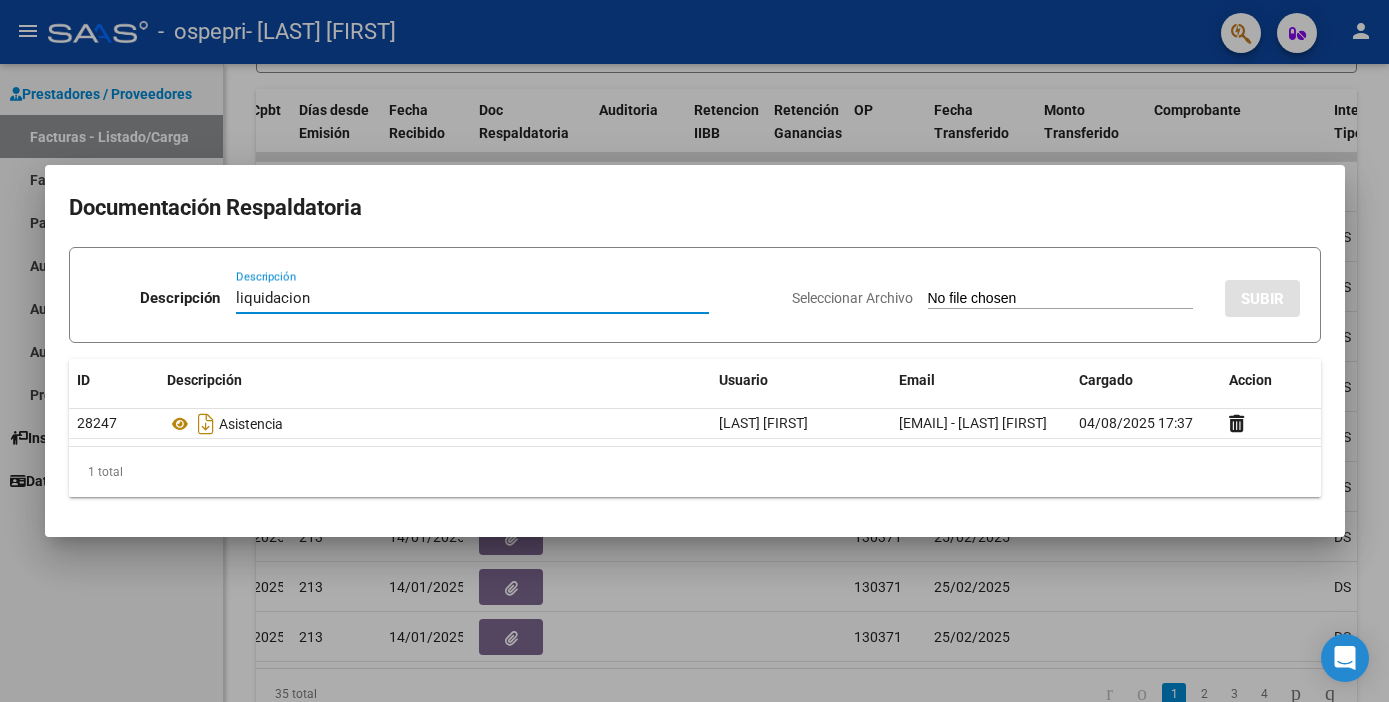 type on "liquidación" 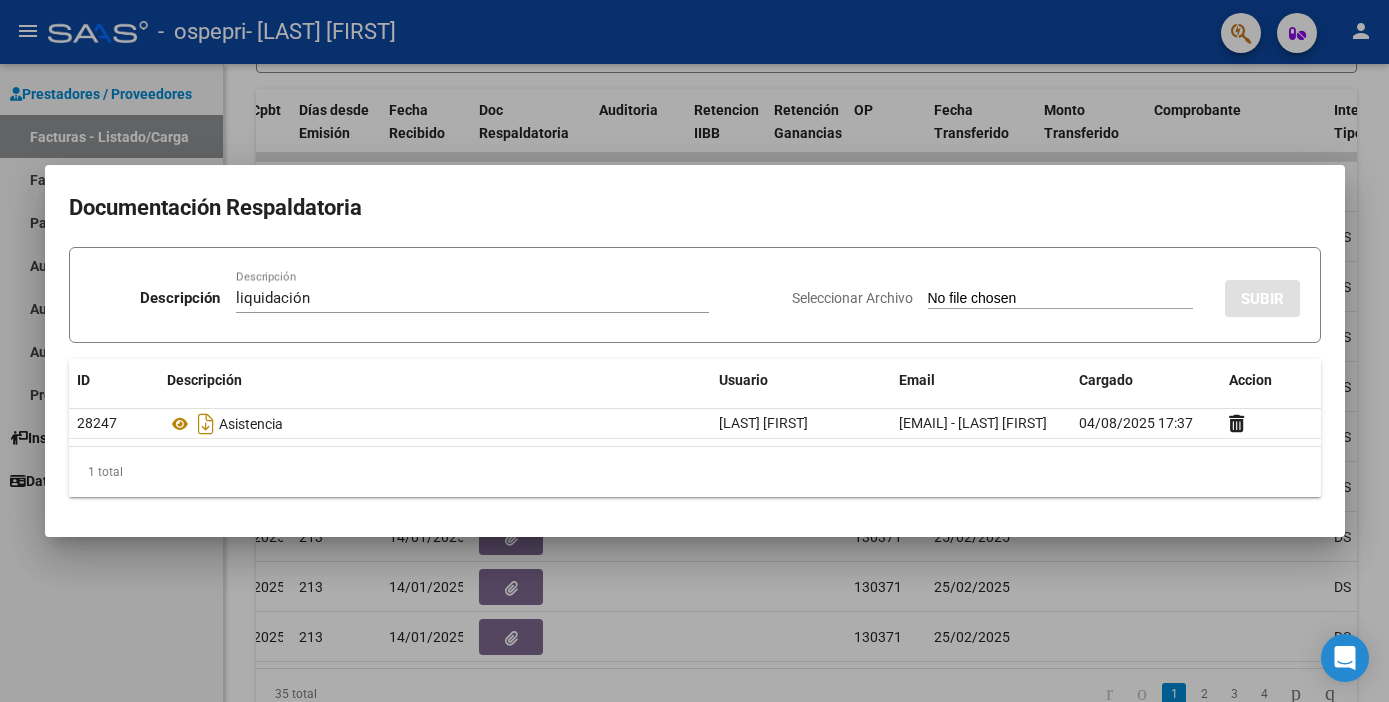drag, startPoint x: 305, startPoint y: 308, endPoint x: 717, endPoint y: 174, distance: 433.2436 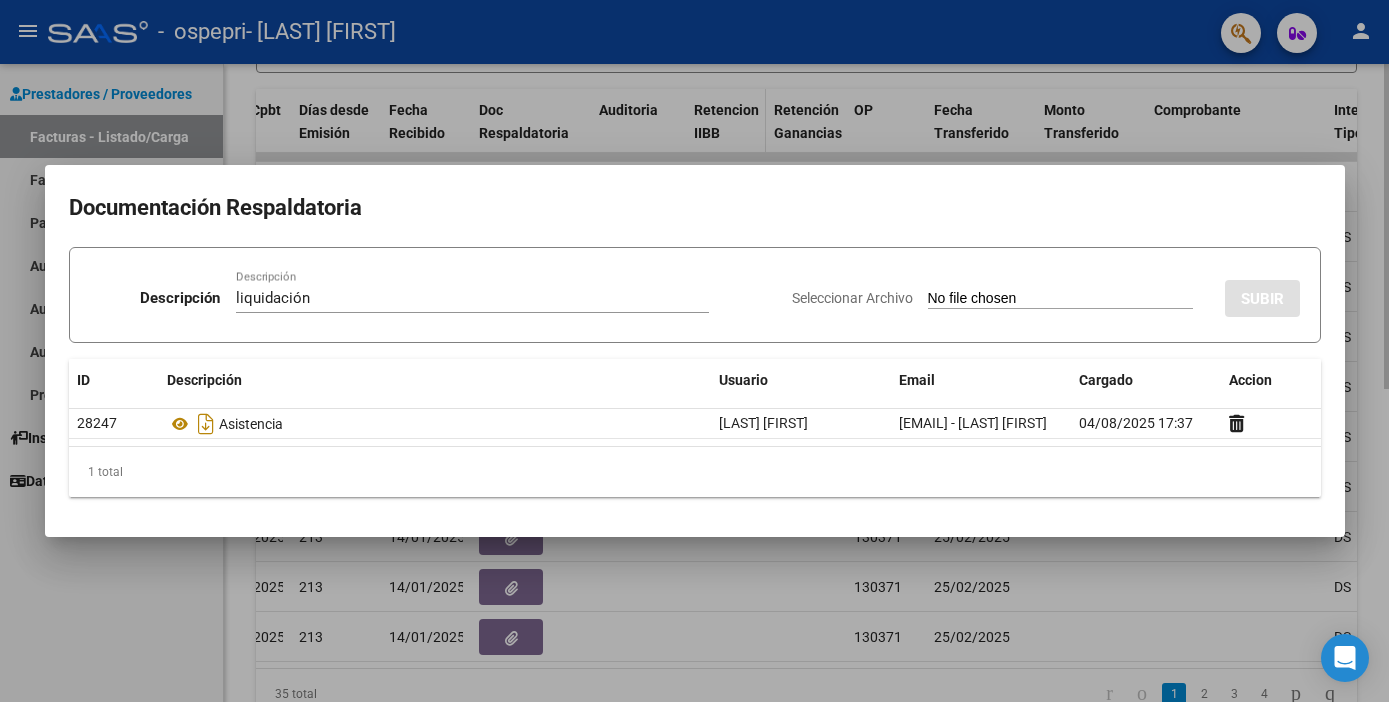 click at bounding box center [694, 351] 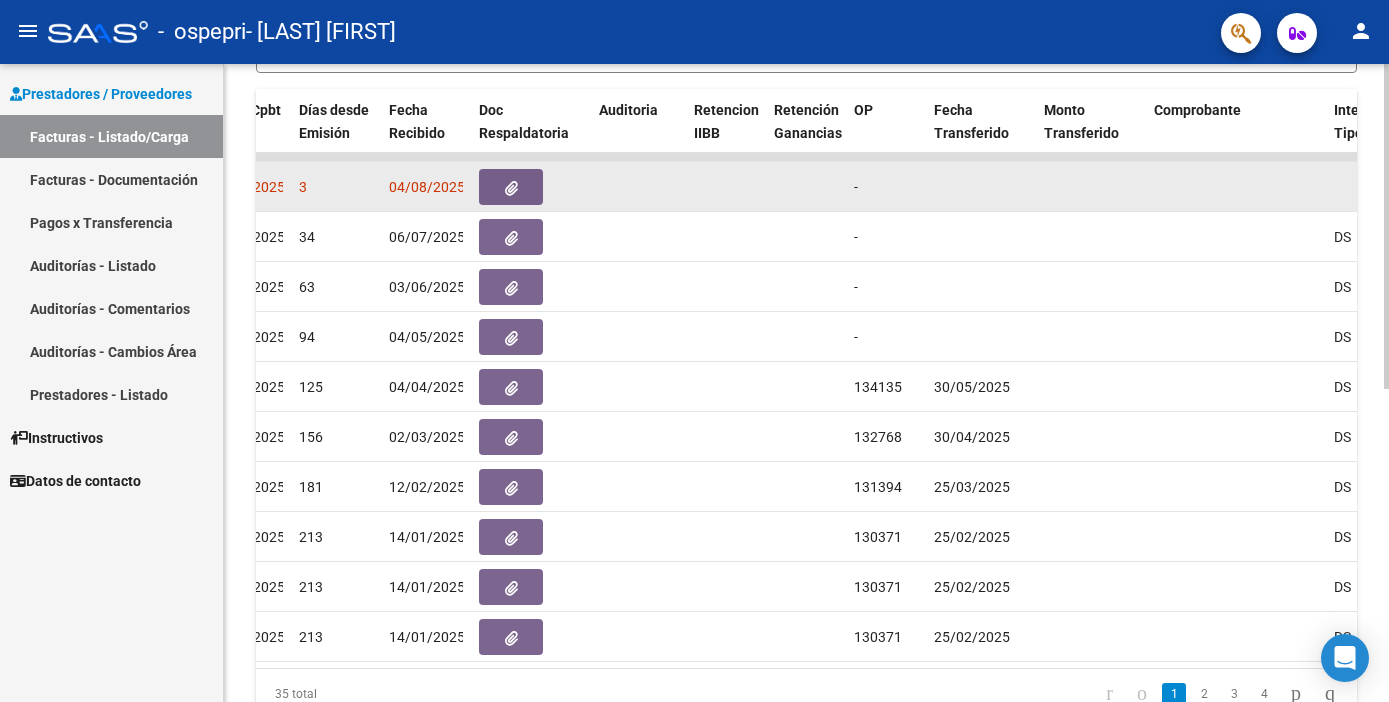click 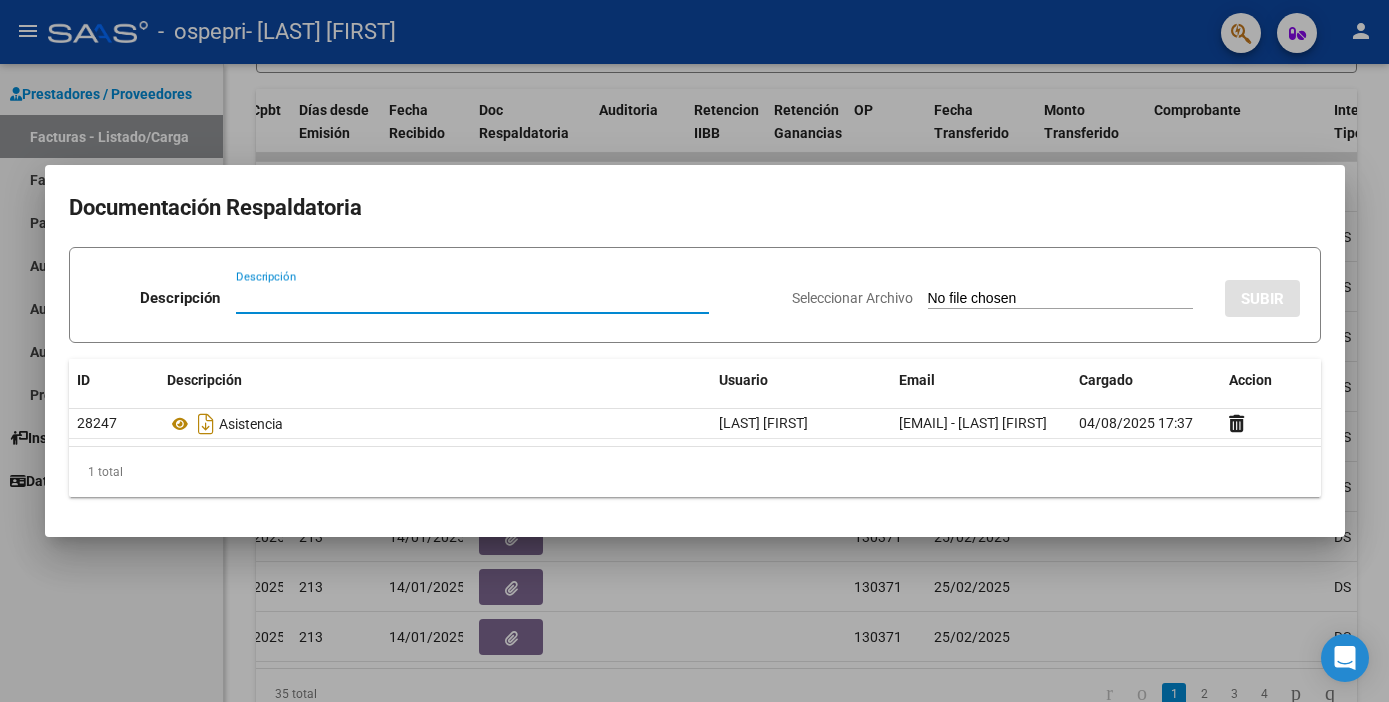 click at bounding box center (694, 351) 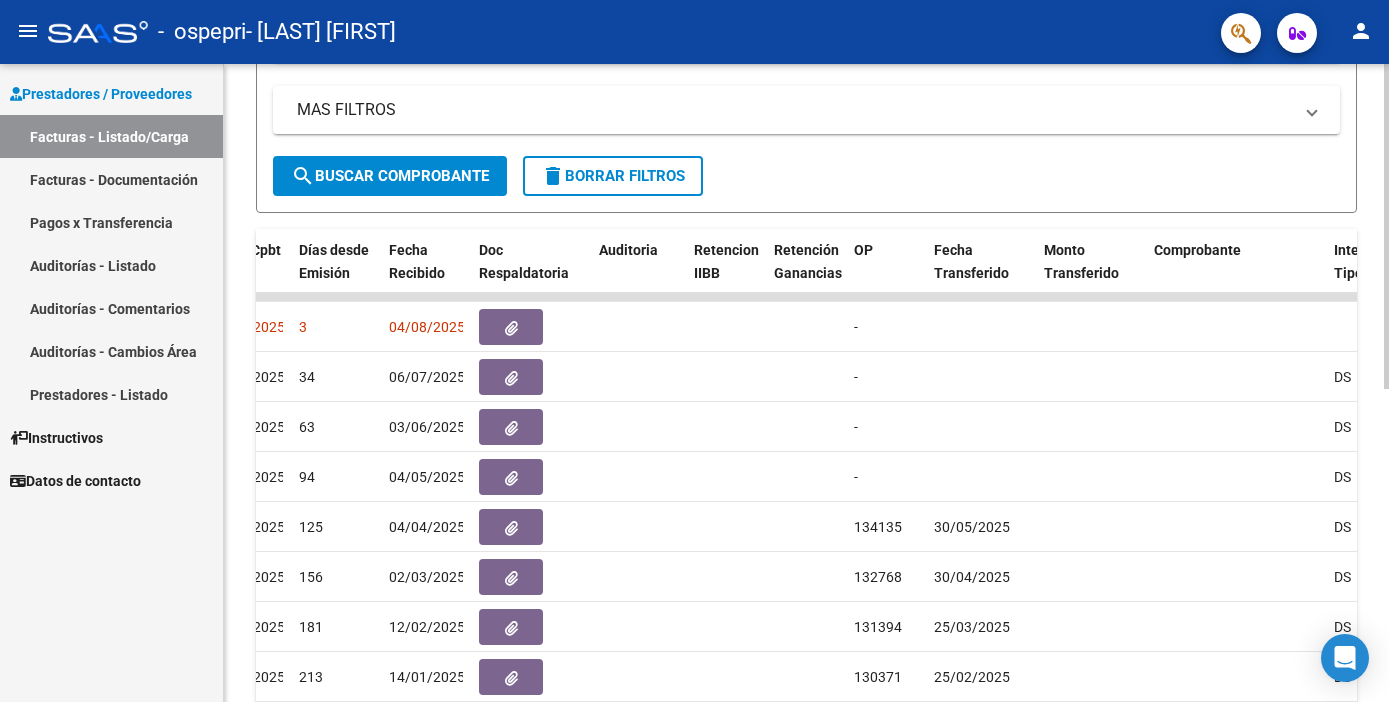 scroll, scrollTop: 241, scrollLeft: 0, axis: vertical 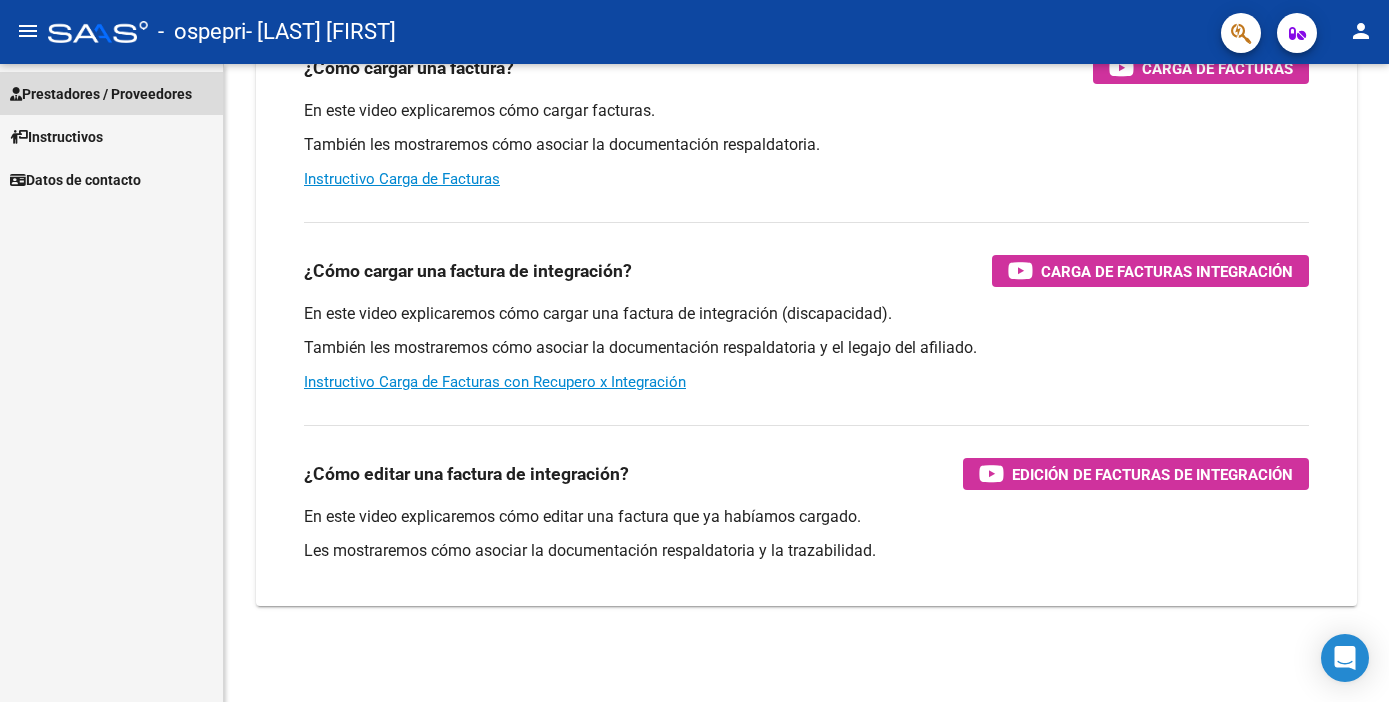 click on "Prestadores / Proveedores" at bounding box center [101, 94] 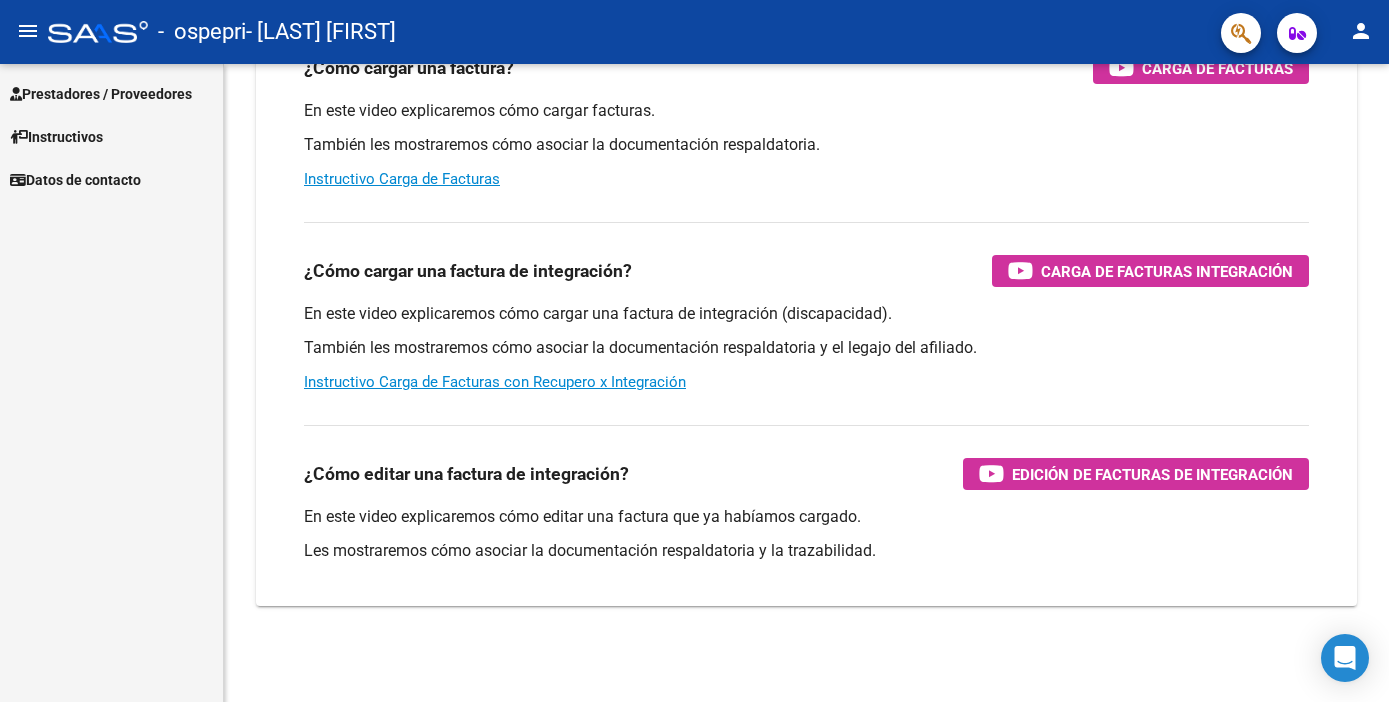 click on "Prestadores / Proveedores" at bounding box center (101, 94) 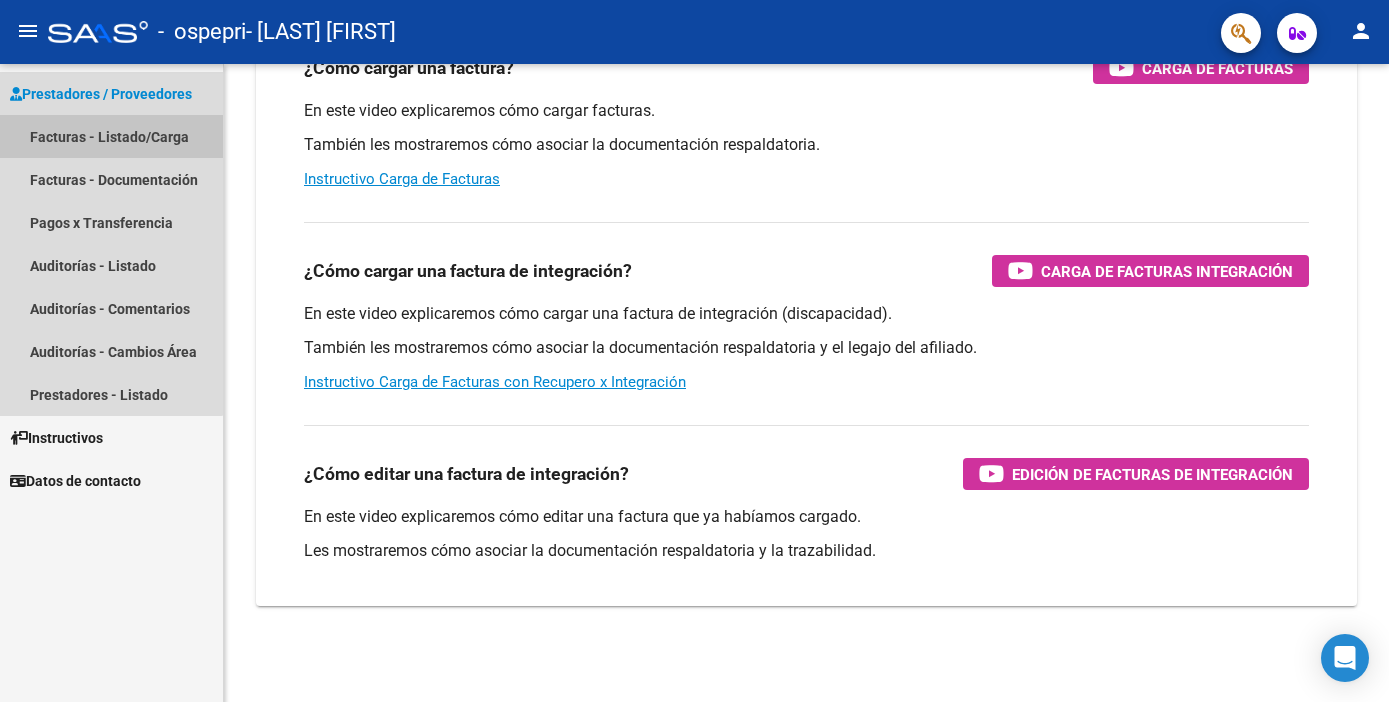 click on "Facturas - Listado/Carga" at bounding box center (111, 136) 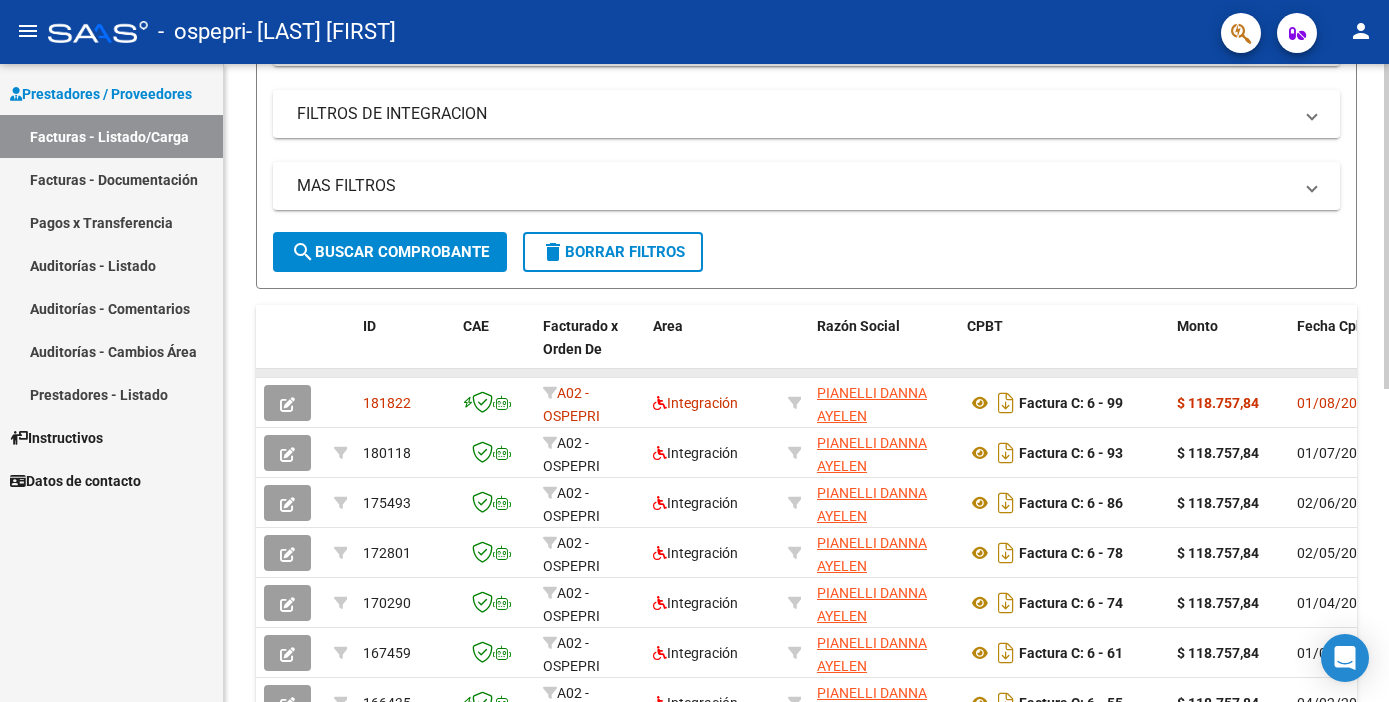 scroll, scrollTop: 323, scrollLeft: 0, axis: vertical 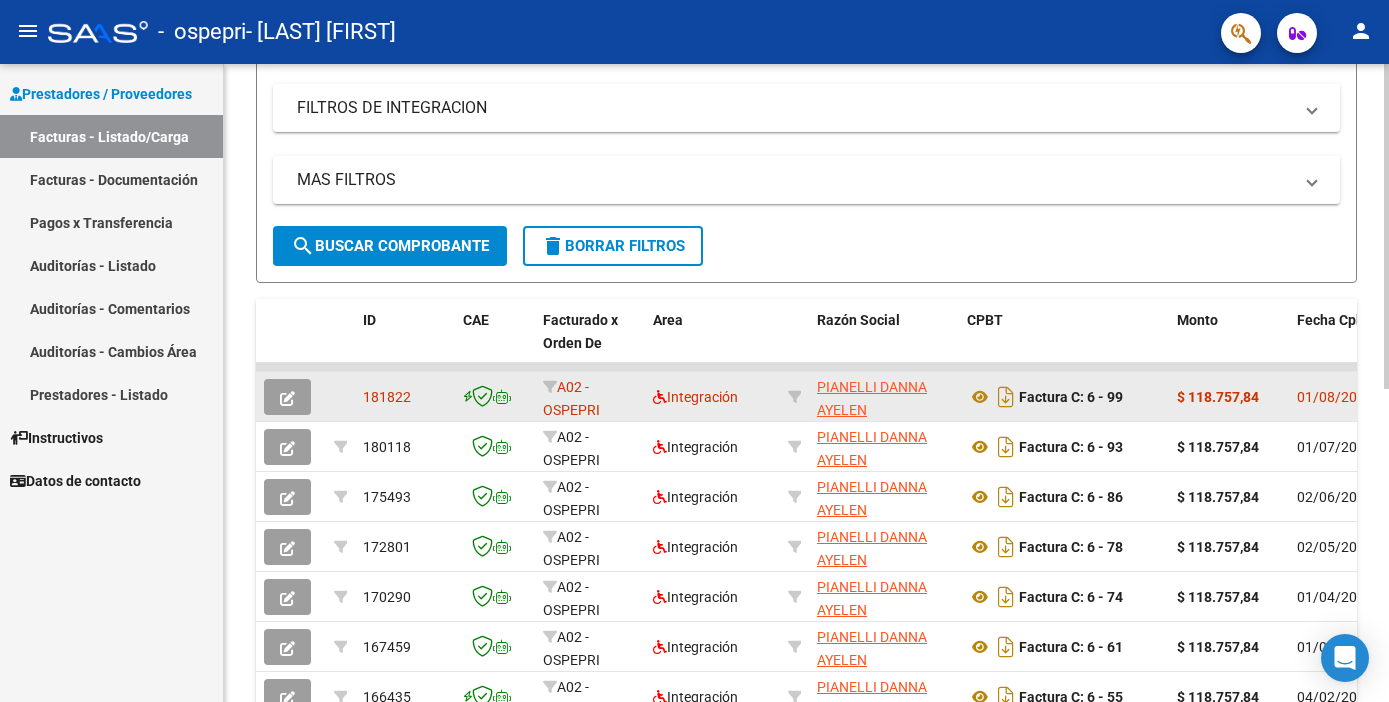 click 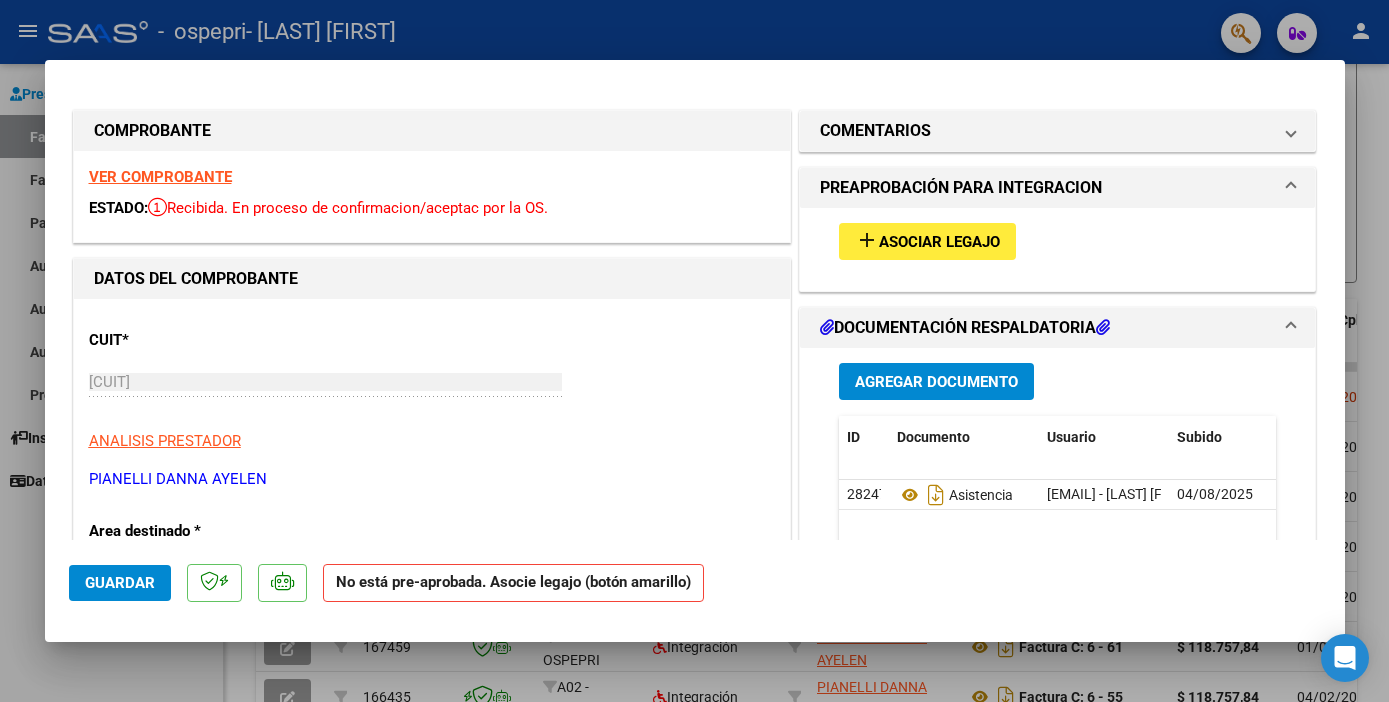click on "Asociar Legajo" at bounding box center (939, 242) 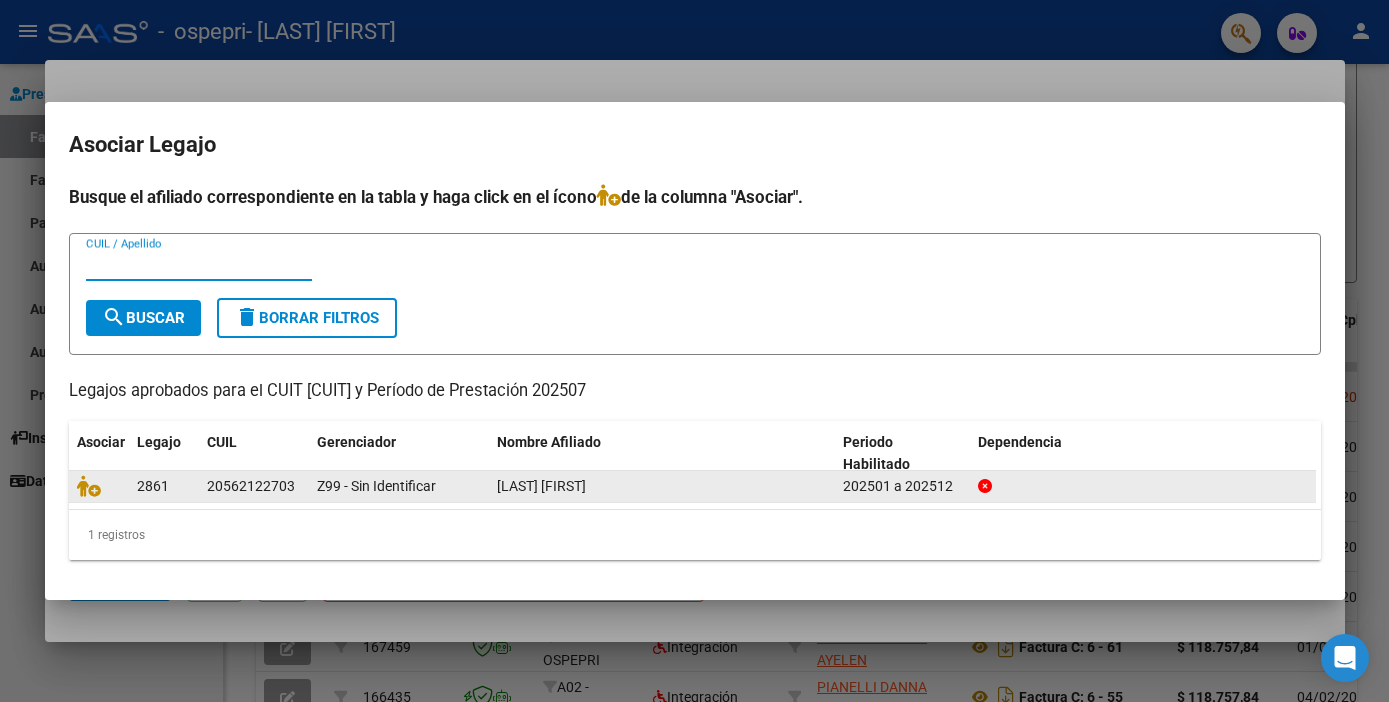 click on "Z99 - Sin Identificar" 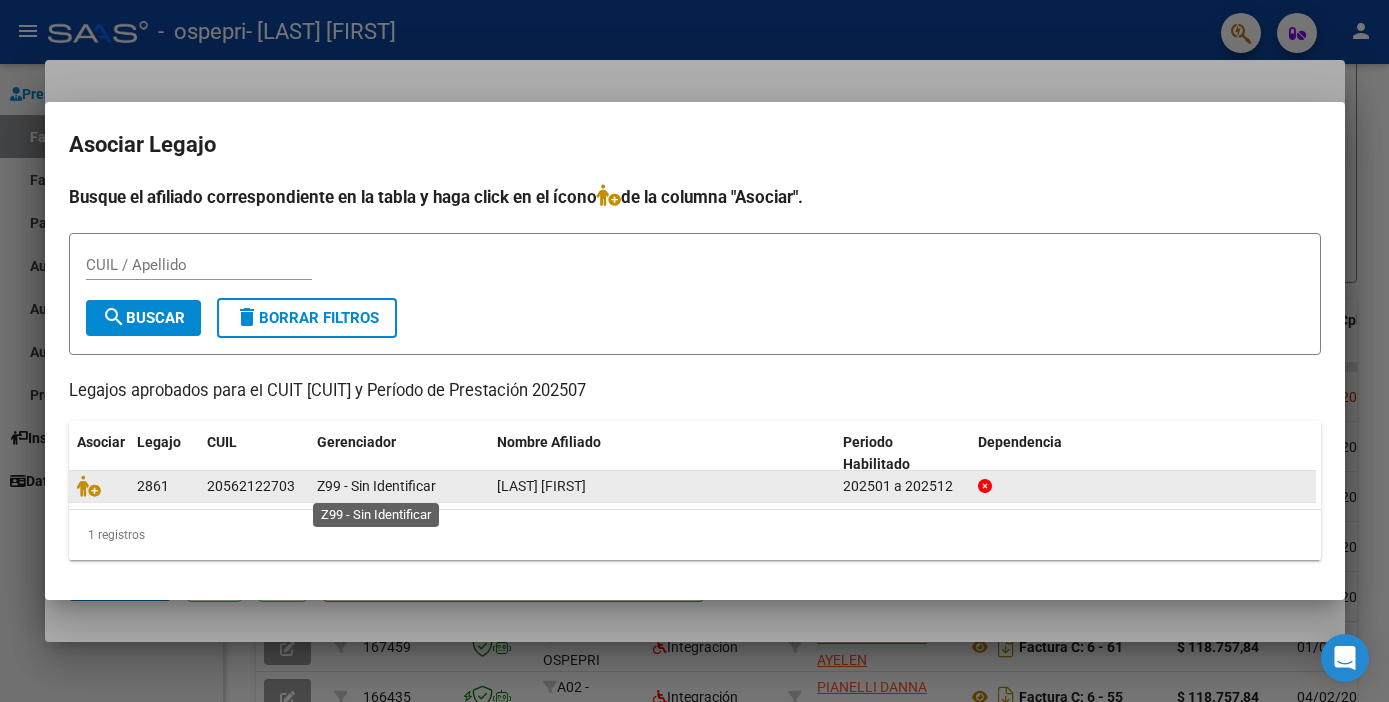 click on "Z99 - Sin Identificar" 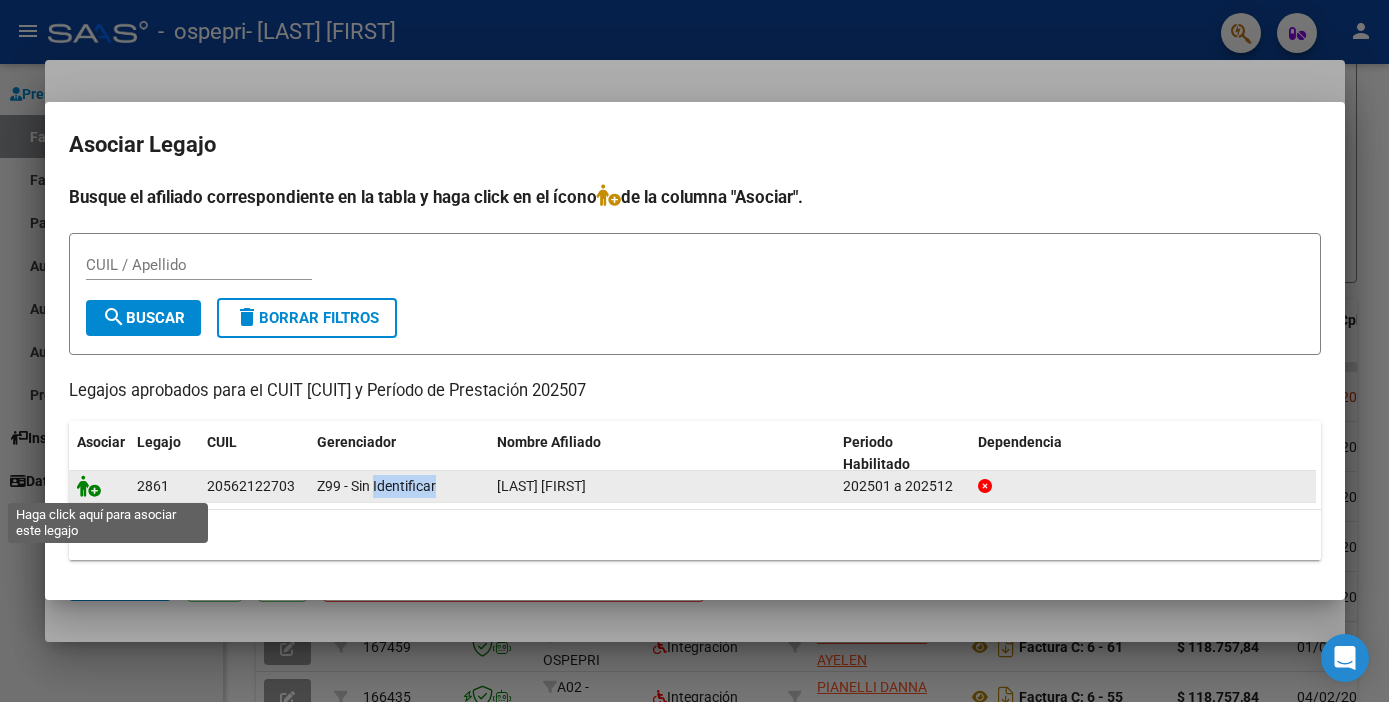 click 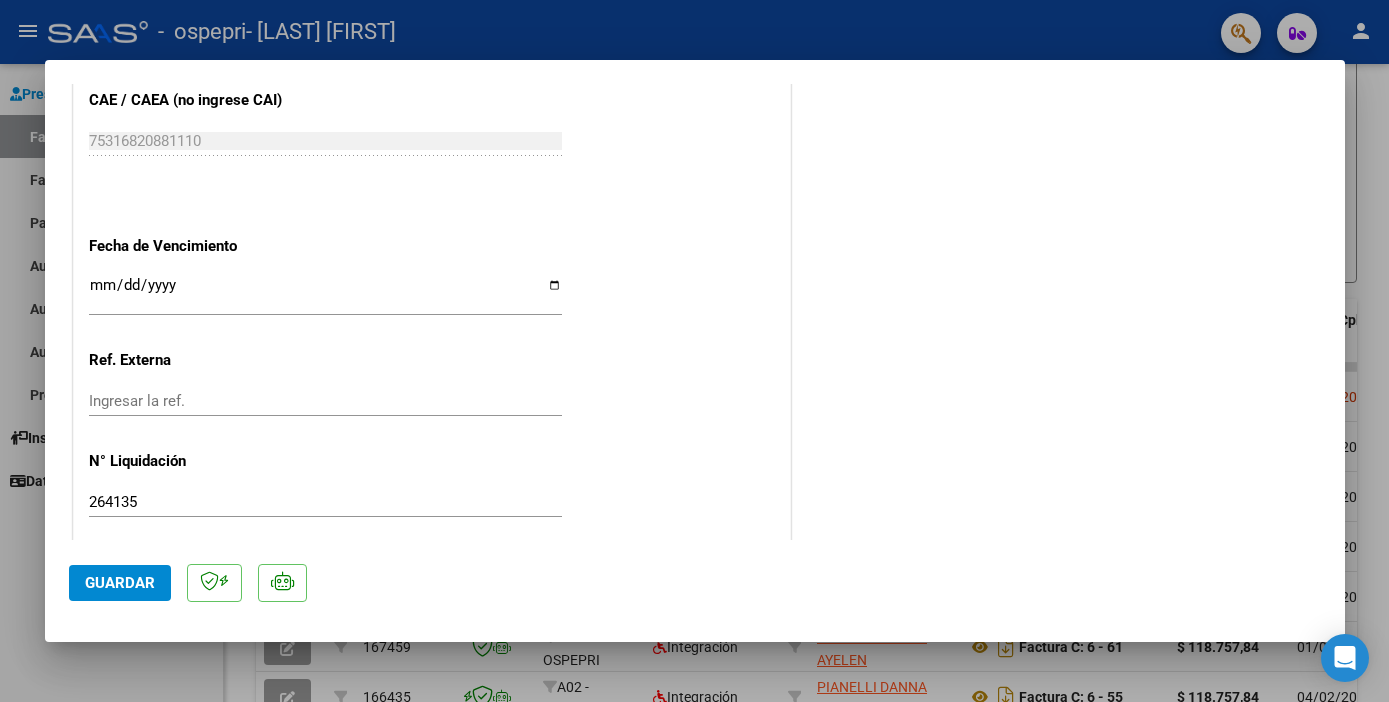 scroll, scrollTop: 1228, scrollLeft: 0, axis: vertical 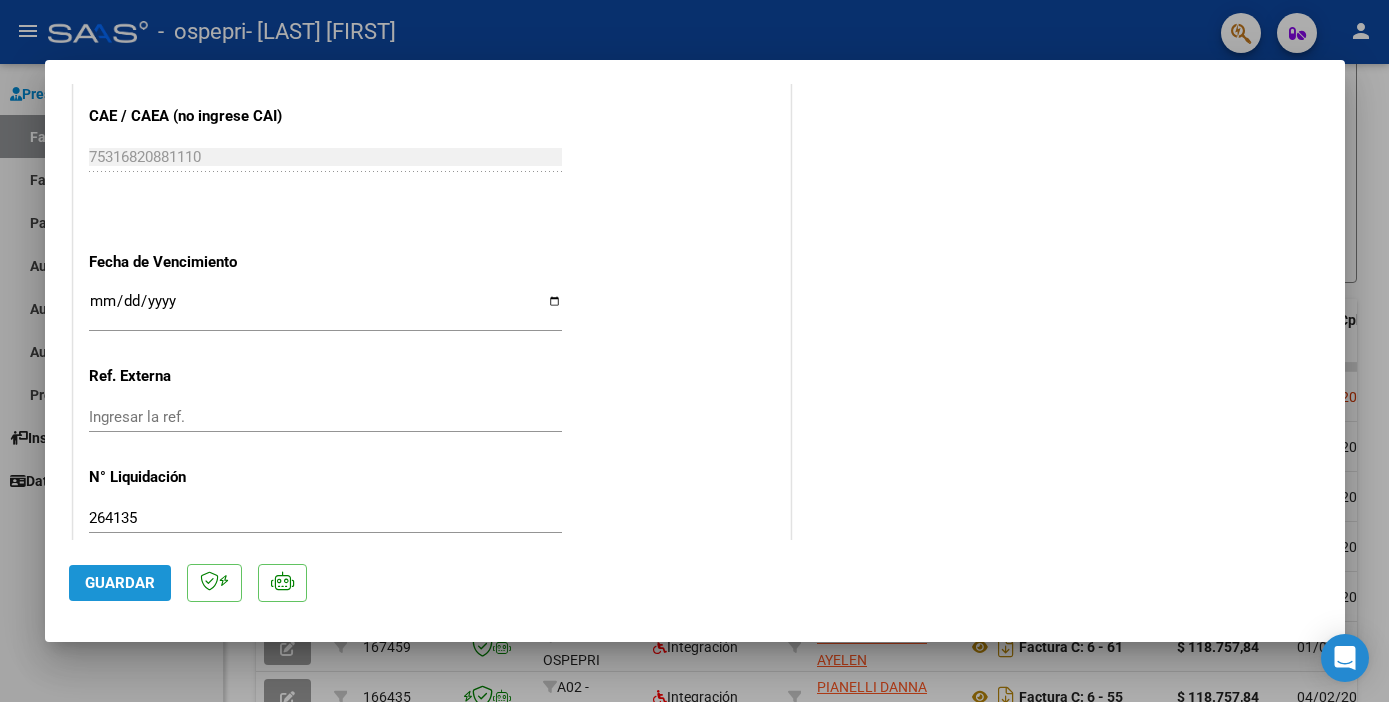 click on "Guardar" 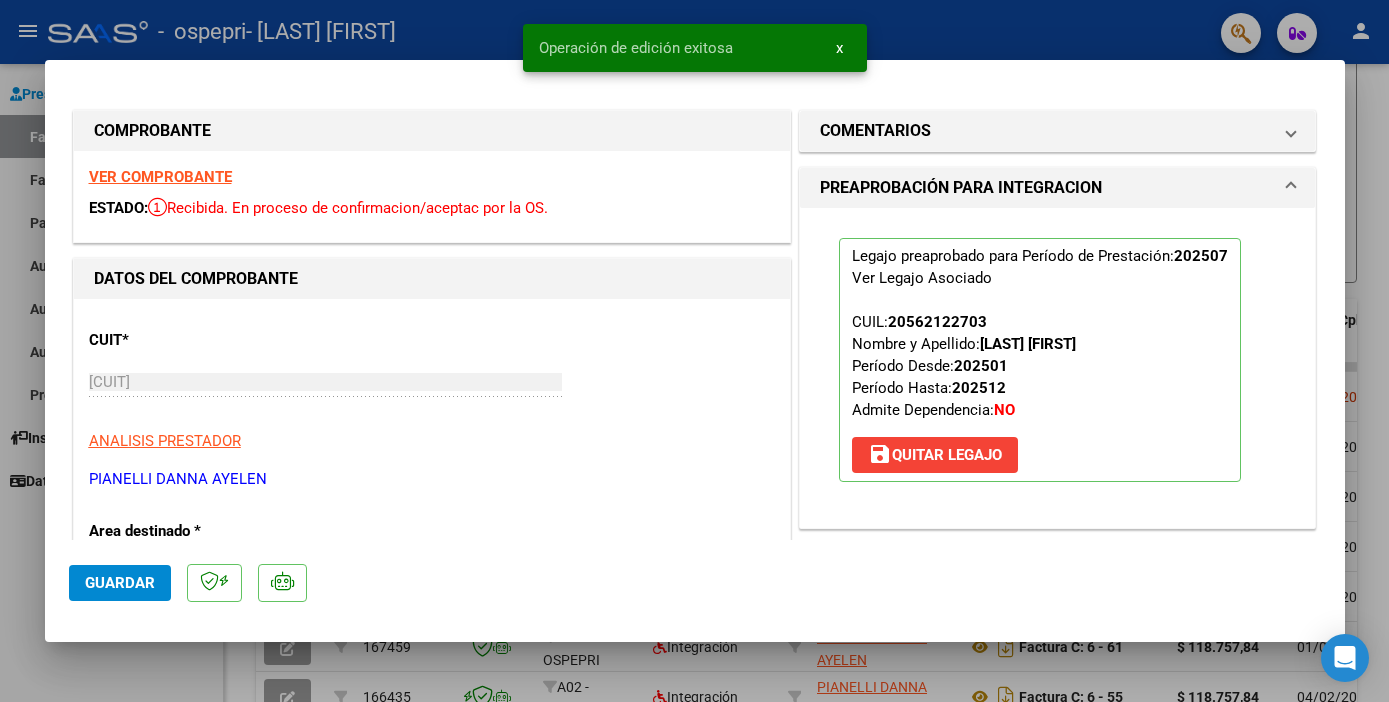 scroll, scrollTop: 0, scrollLeft: 0, axis: both 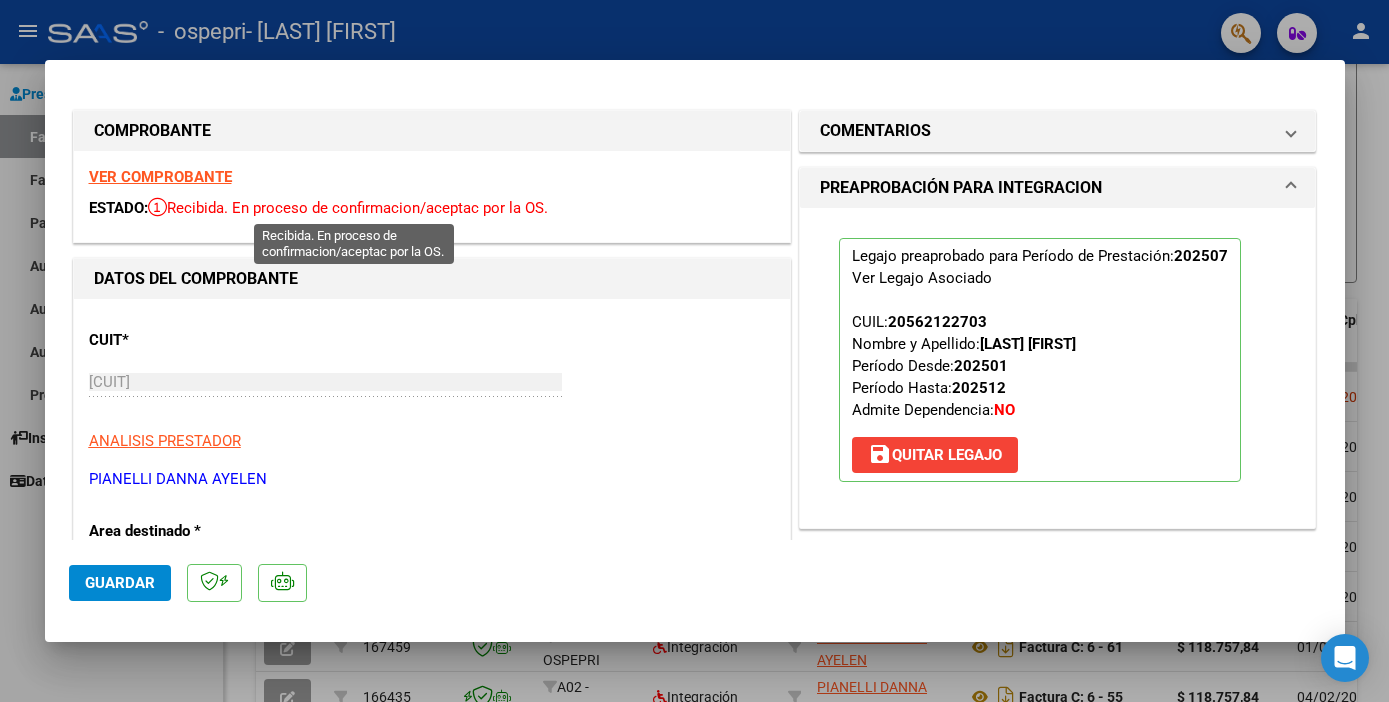 click on "Guardar" 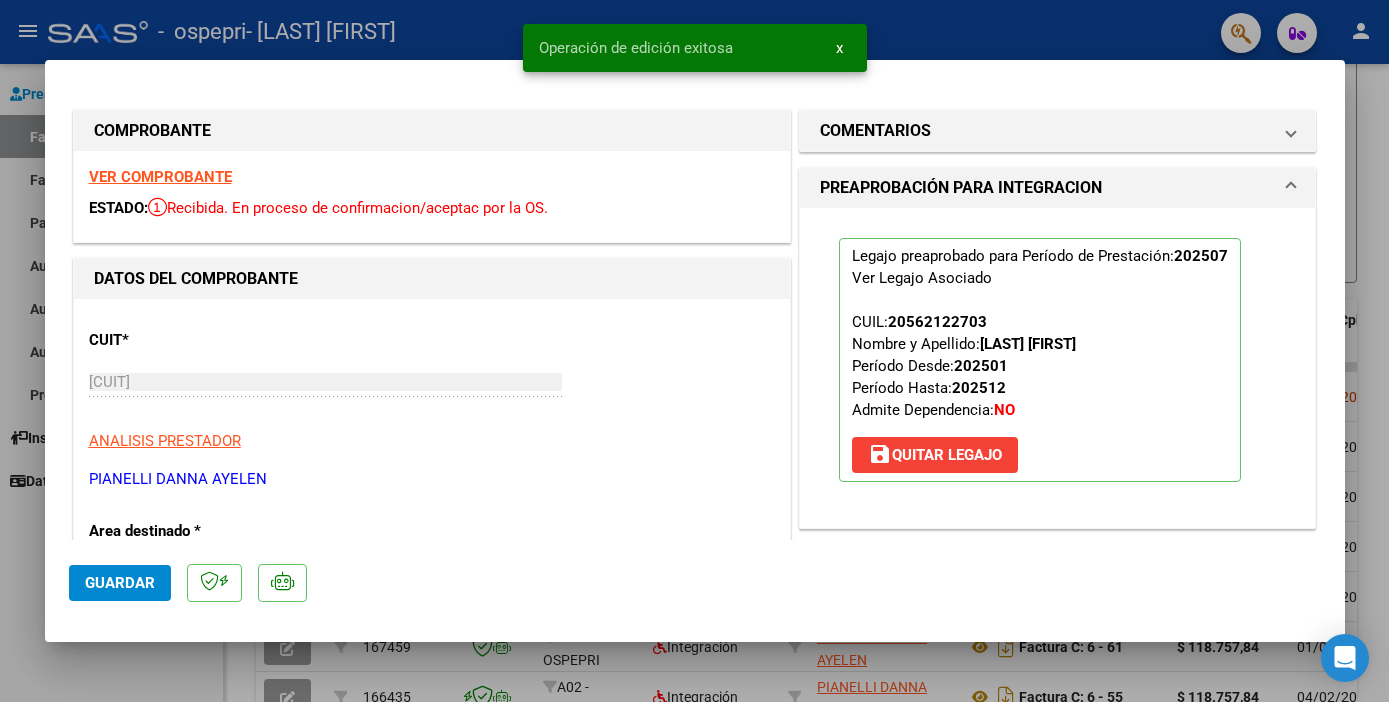 click at bounding box center [694, 351] 